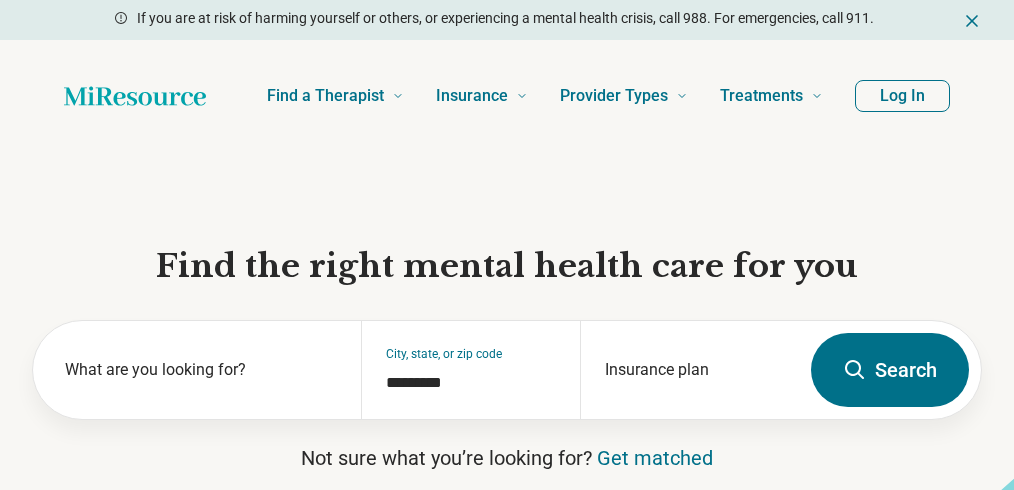 scroll, scrollTop: 0, scrollLeft: 0, axis: both 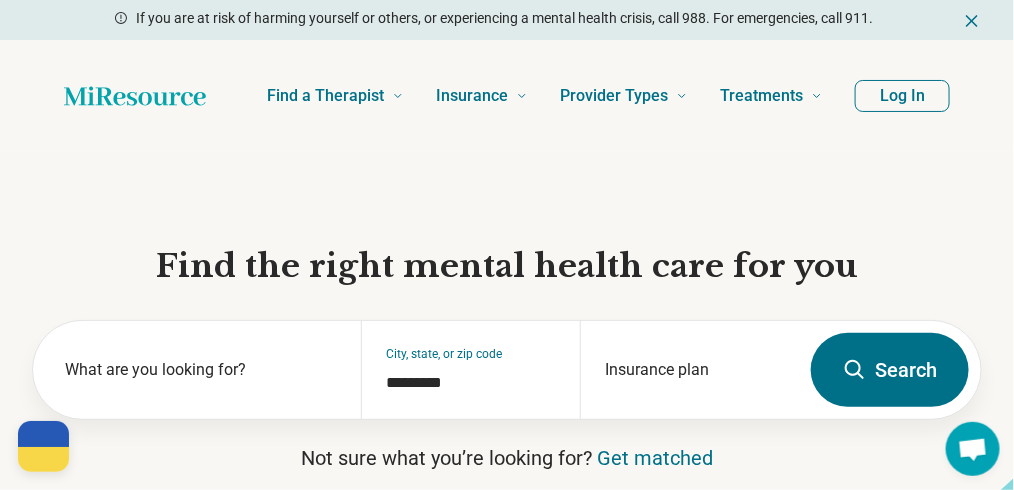 click on "Log In" at bounding box center [902, 96] 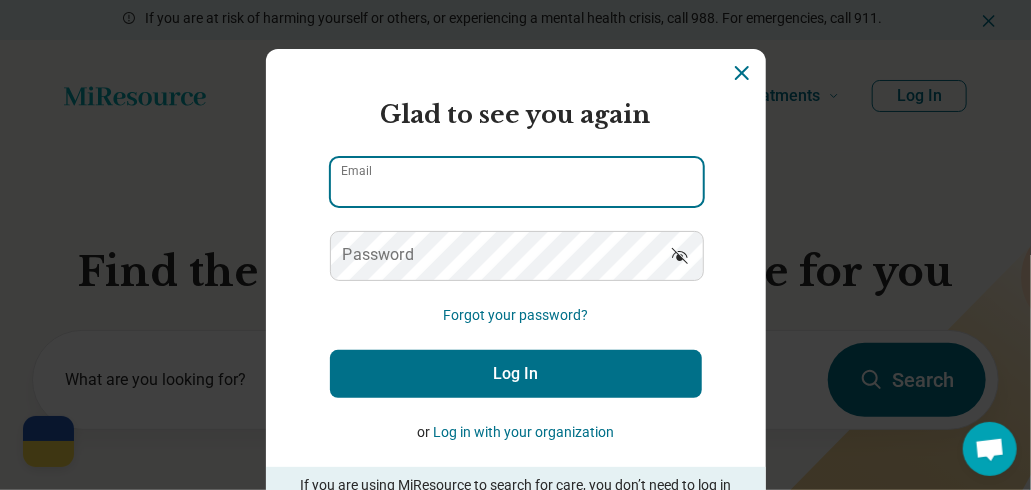 click on "Email" at bounding box center (517, 182) 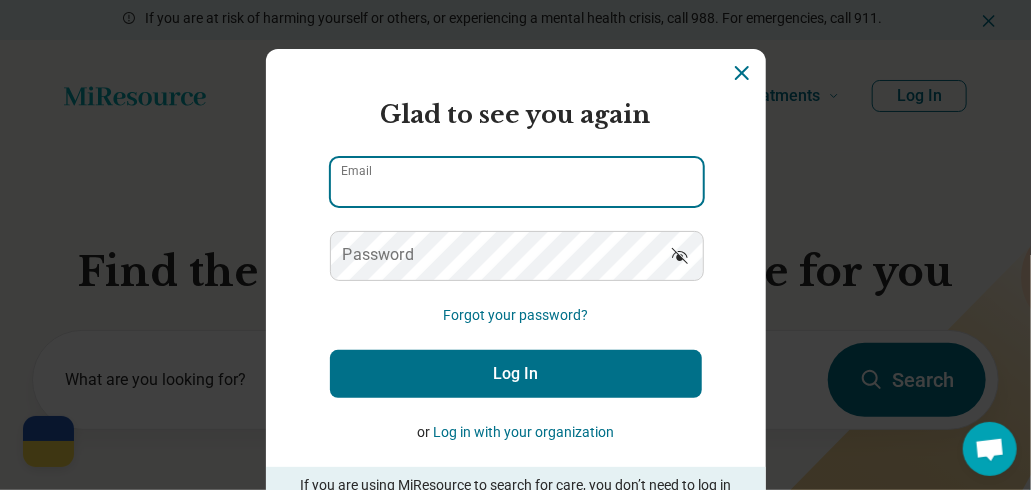 type on "**********" 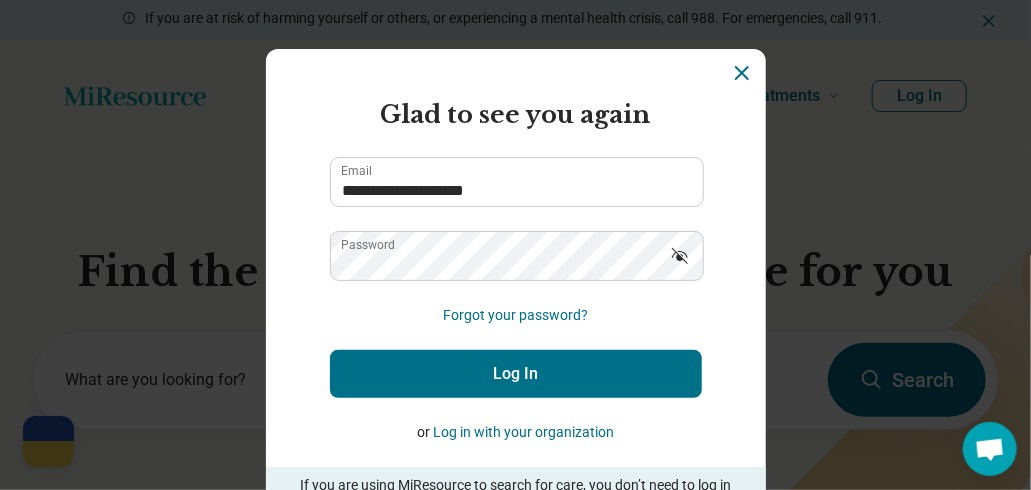 click 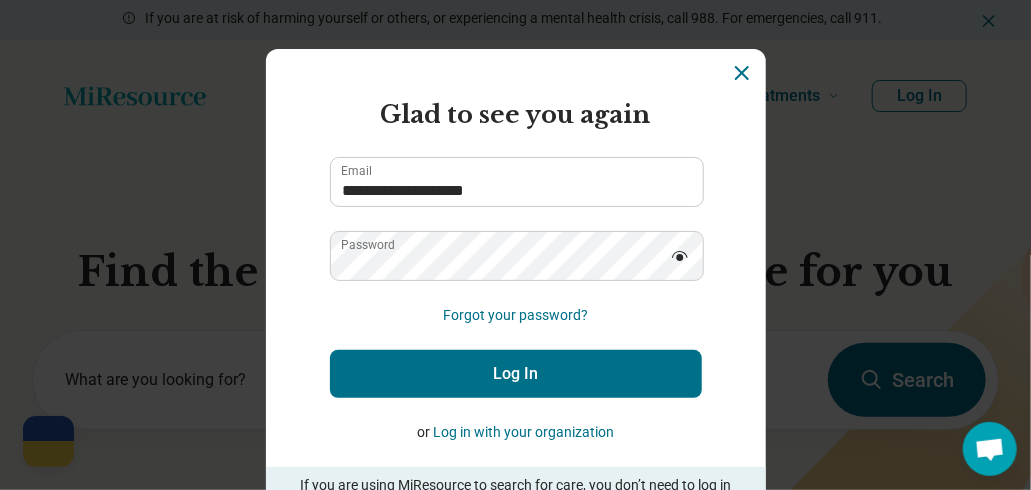click on "Log In" at bounding box center (516, 374) 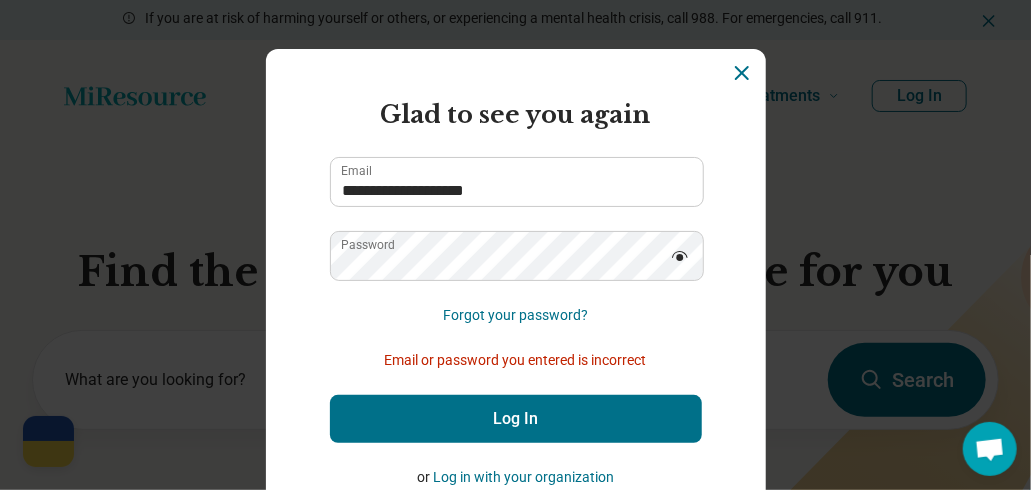 click on "Log In" at bounding box center (516, 419) 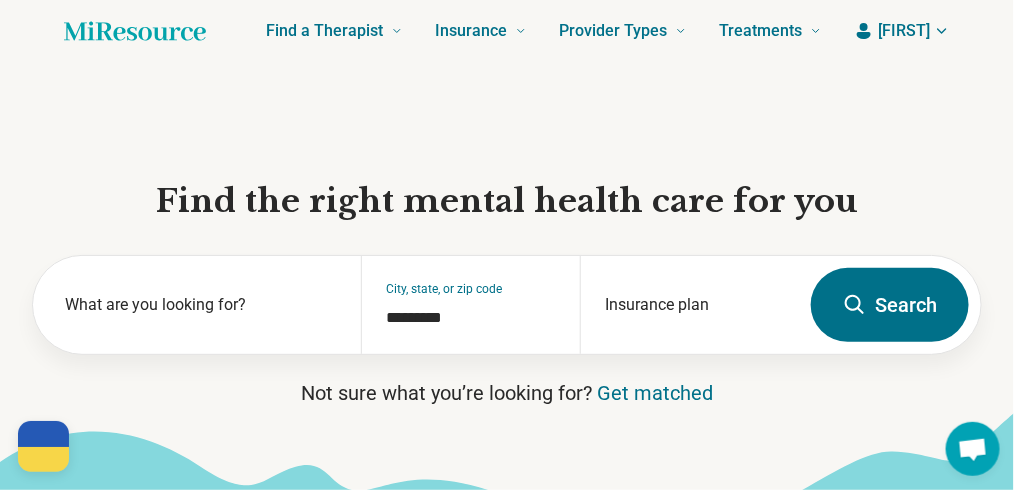 scroll, scrollTop: 133, scrollLeft: 0, axis: vertical 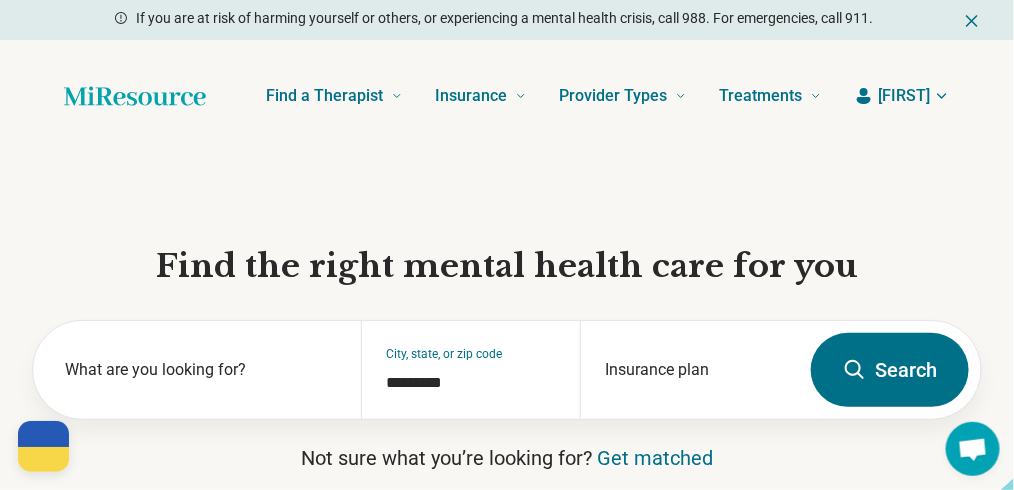 click 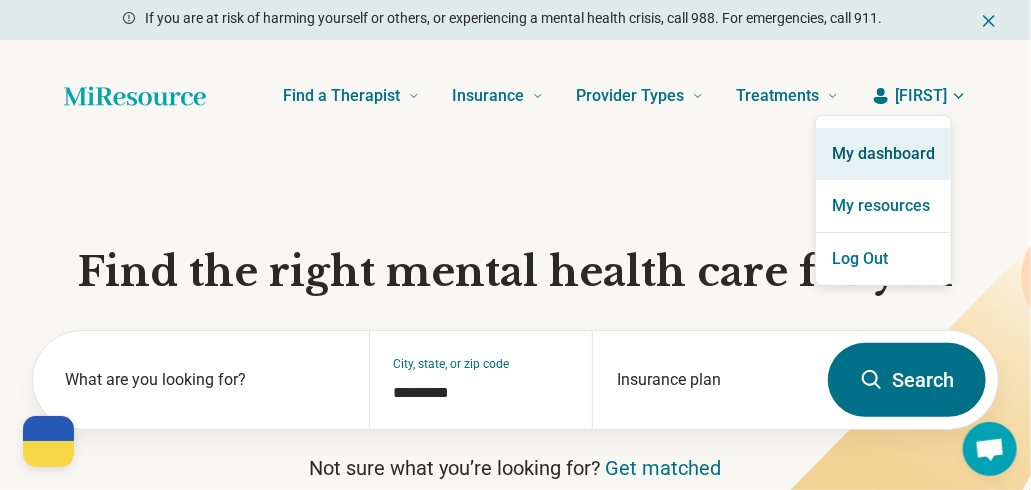 click on "My dashboard" at bounding box center (883, 154) 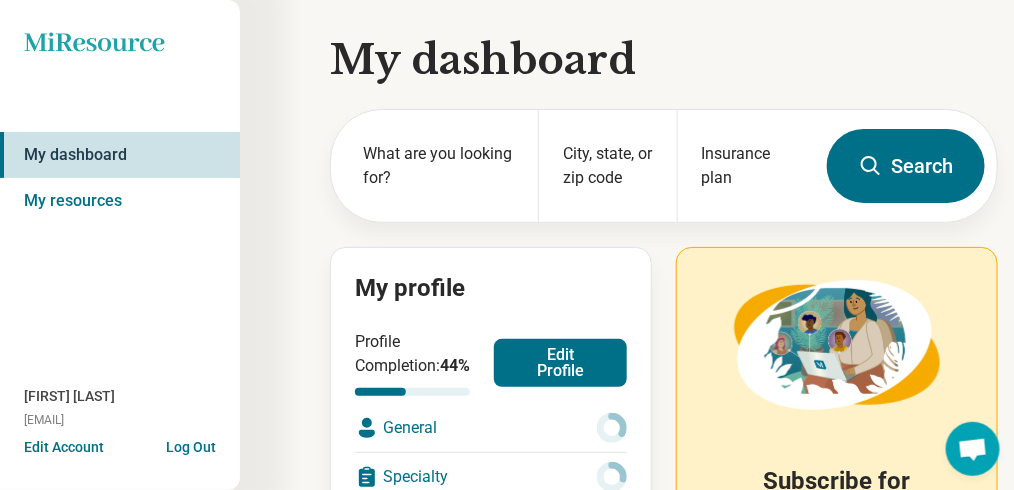 click on "Edit Profile" at bounding box center (560, 363) 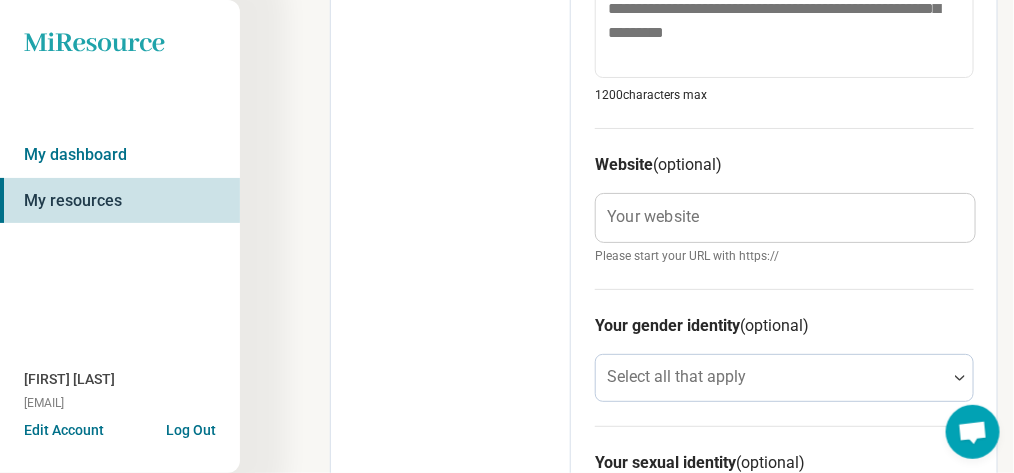 scroll, scrollTop: 1266, scrollLeft: 0, axis: vertical 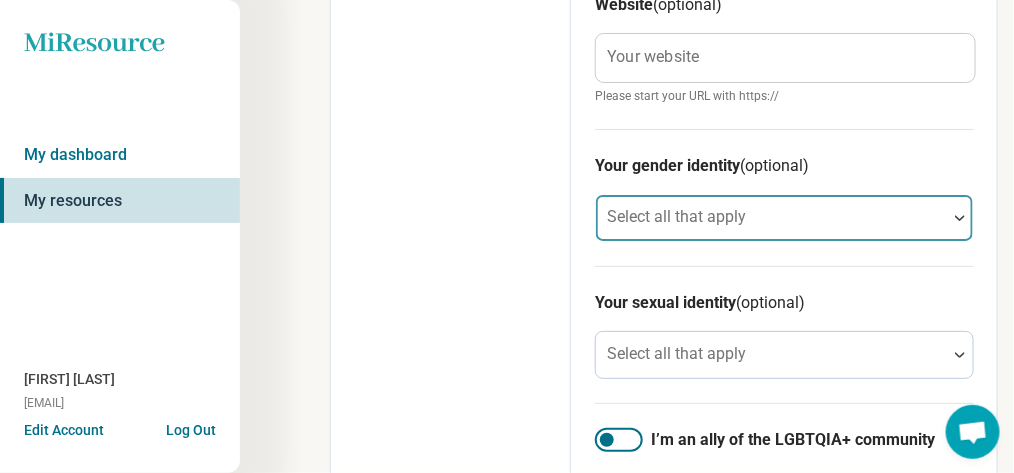 click at bounding box center [960, 218] 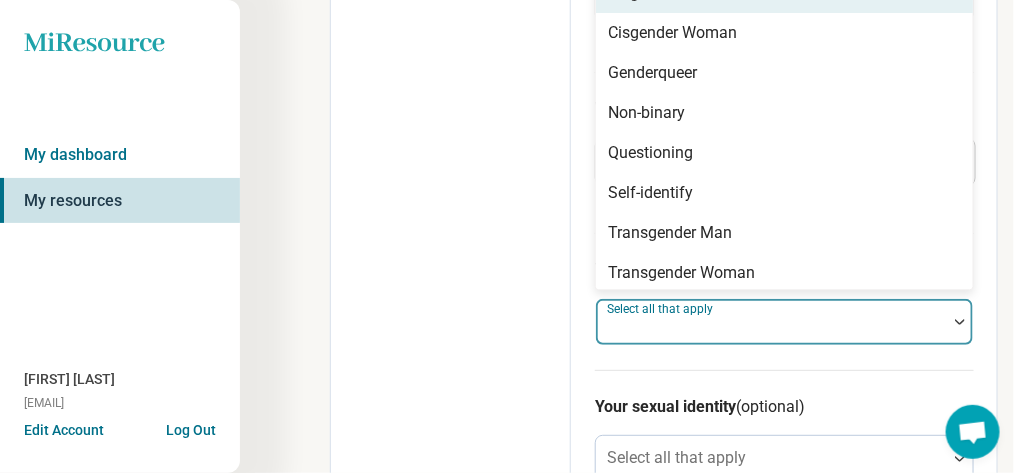 scroll, scrollTop: 1119, scrollLeft: 0, axis: vertical 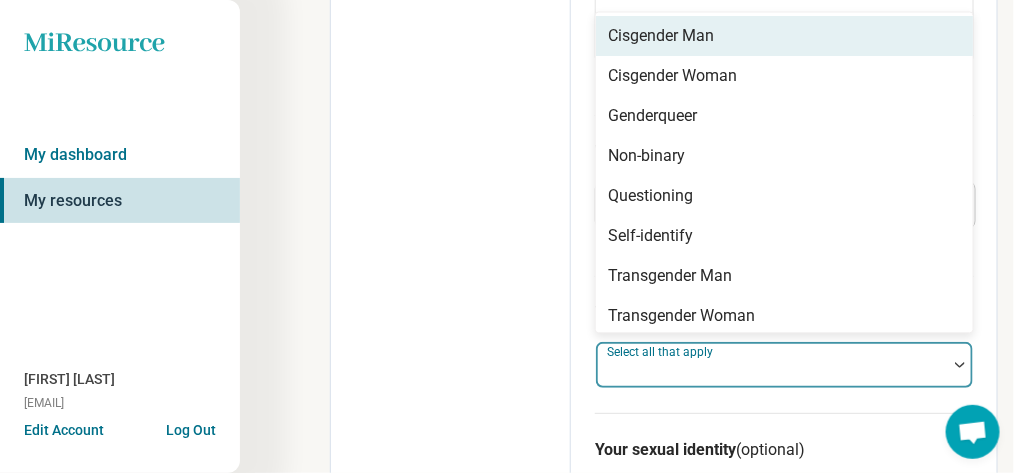 click on "Cisgender Man" at bounding box center [784, 36] 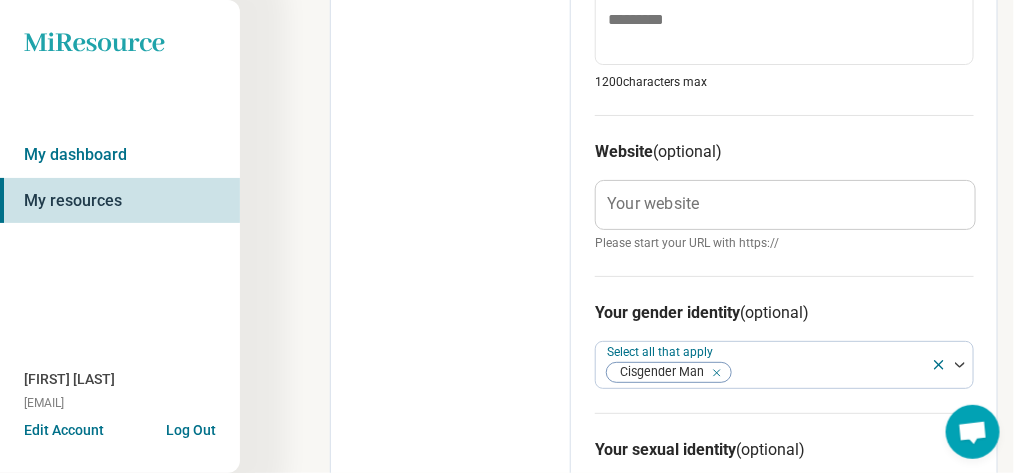 click on "**********" at bounding box center [784, -51] 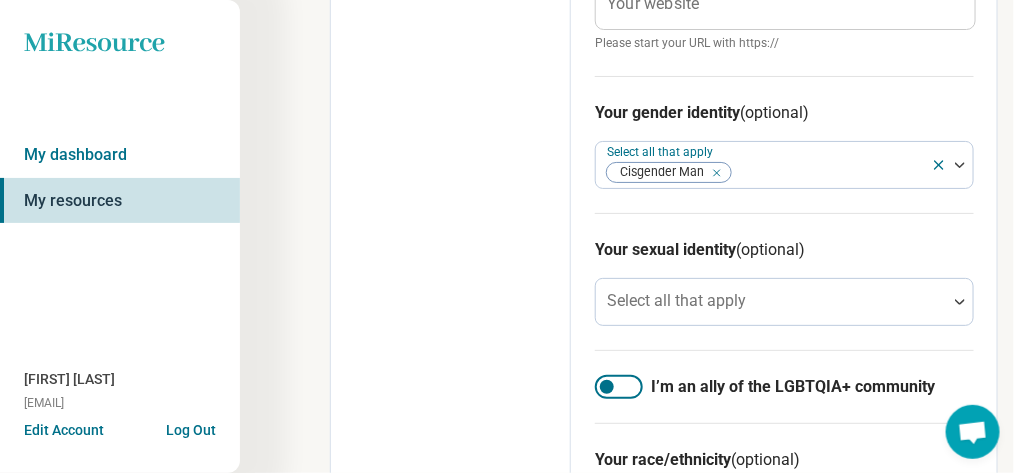 scroll, scrollTop: 1400, scrollLeft: 0, axis: vertical 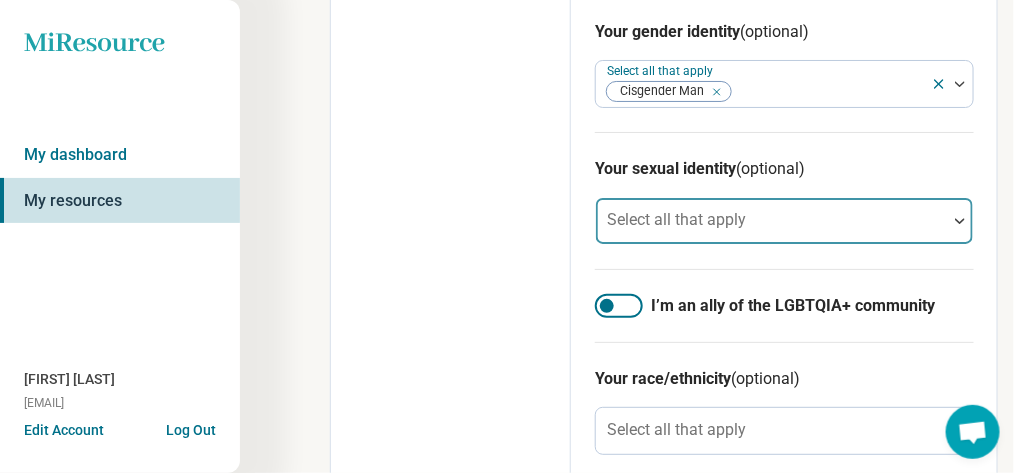 click at bounding box center [960, 221] 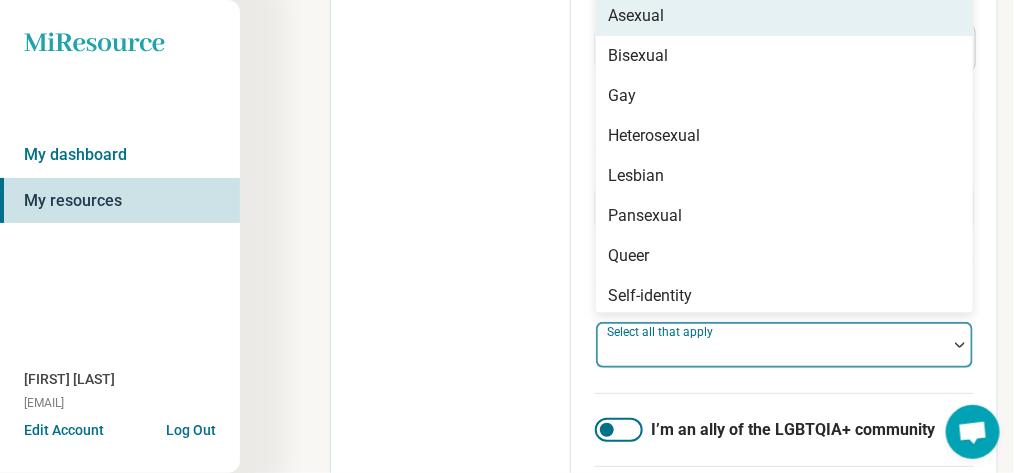 scroll, scrollTop: 1256, scrollLeft: 0, axis: vertical 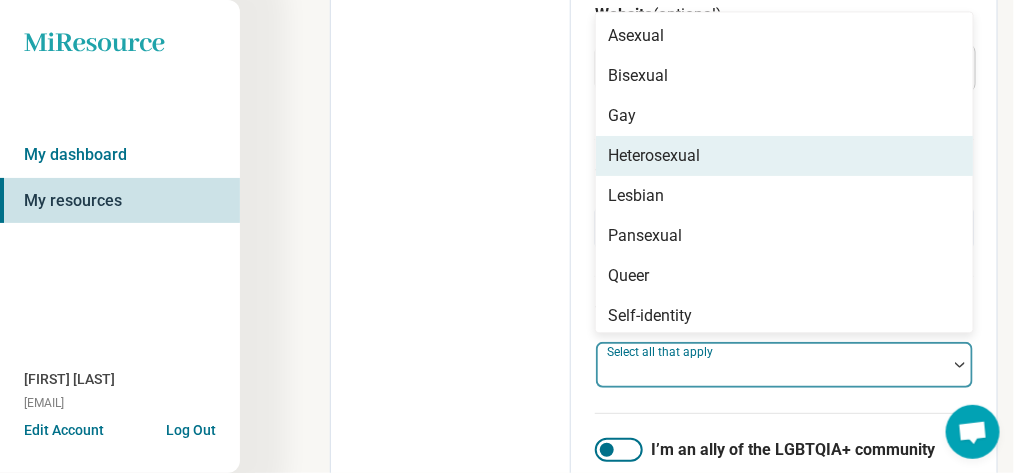 click on "Heterosexual" at bounding box center [784, 156] 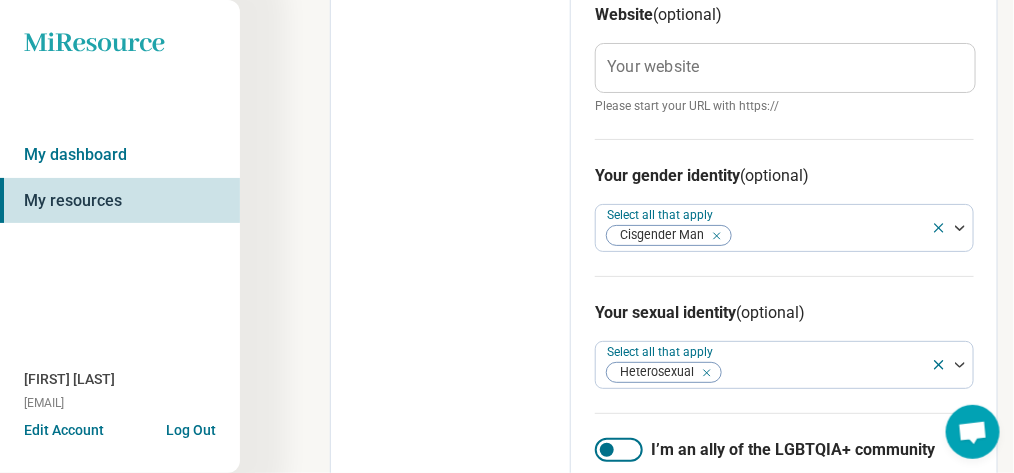 click on "**********" at bounding box center [784, -188] 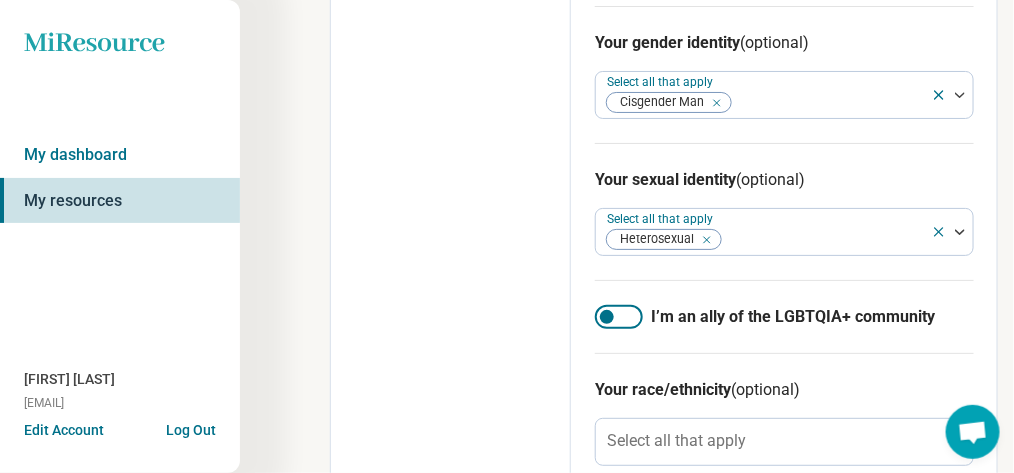 scroll, scrollTop: 1443, scrollLeft: 0, axis: vertical 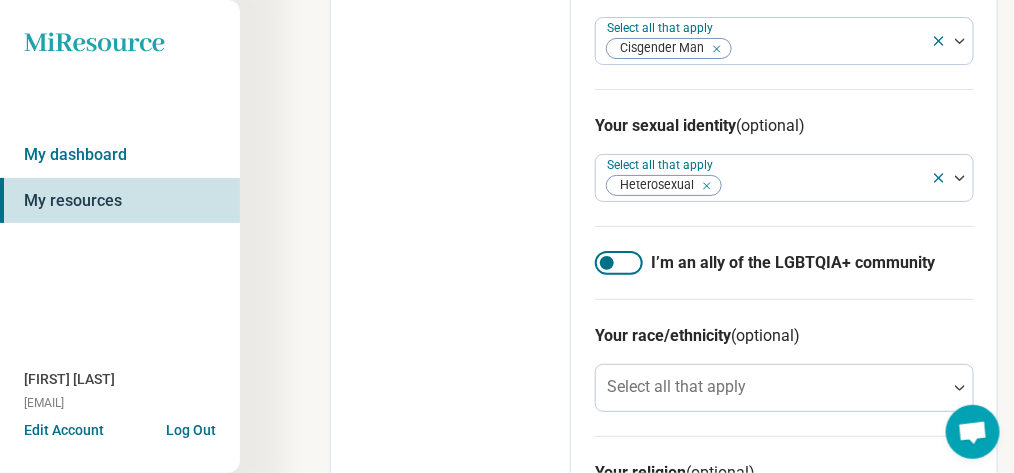 click at bounding box center (619, 263) 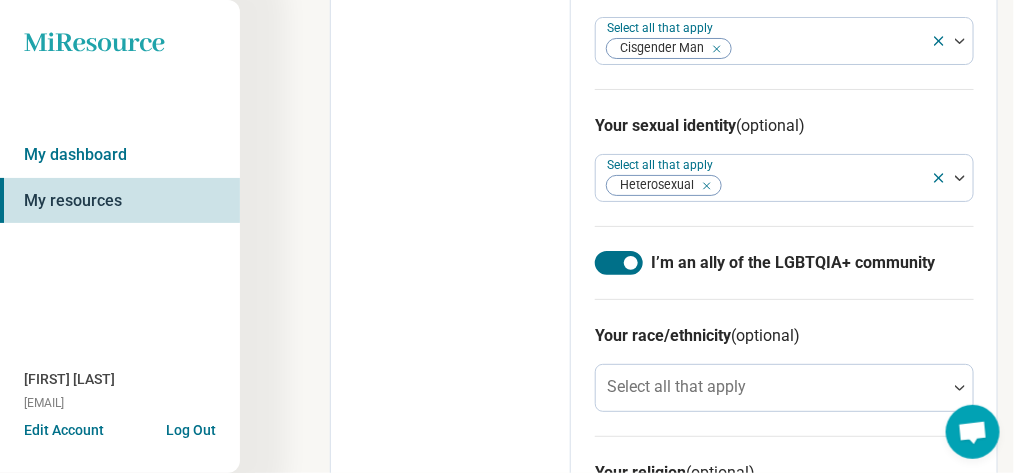 click at bounding box center [631, 263] 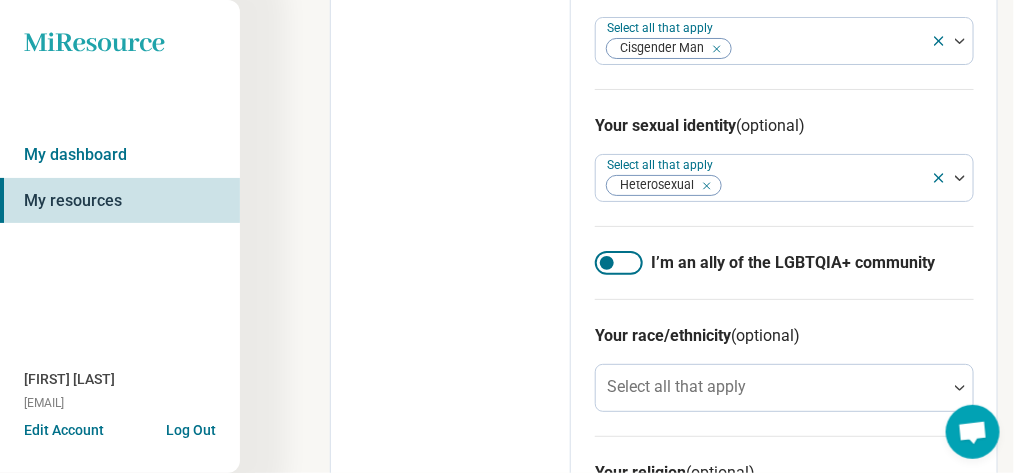 click at bounding box center (619, 263) 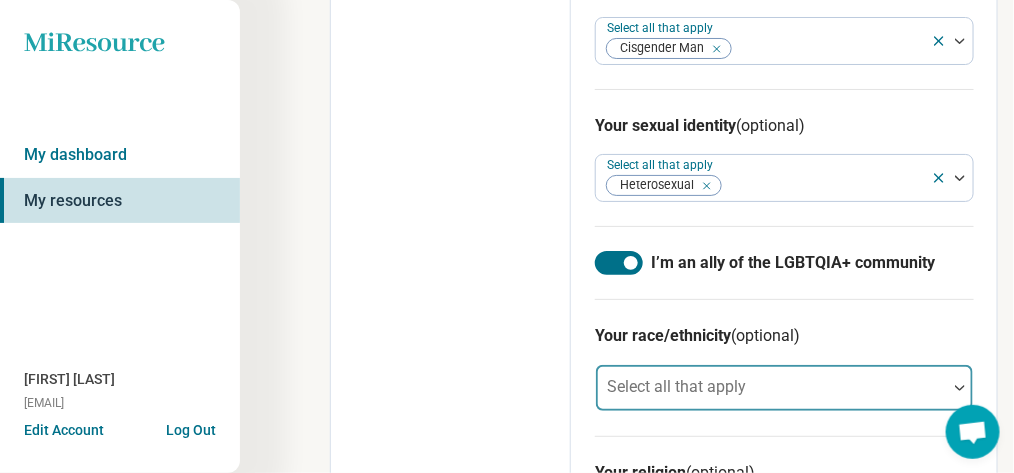 click at bounding box center [960, 388] 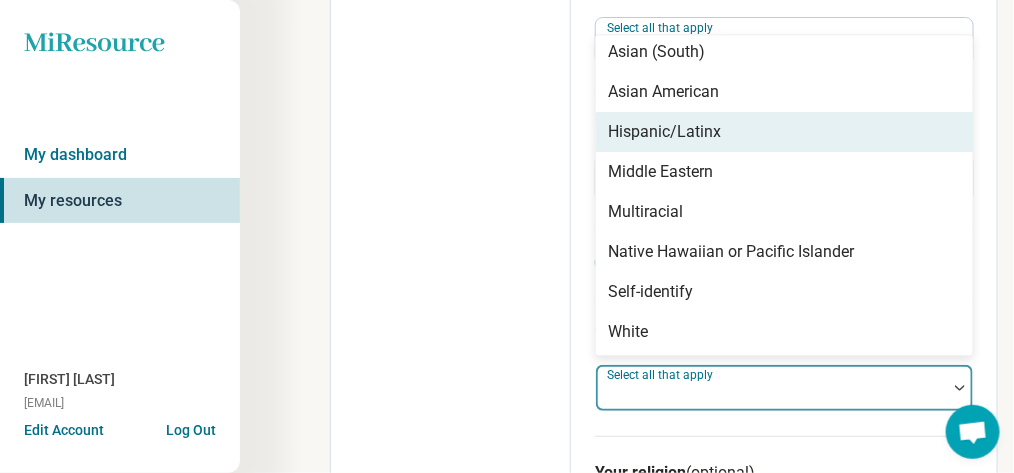 scroll, scrollTop: 0, scrollLeft: 0, axis: both 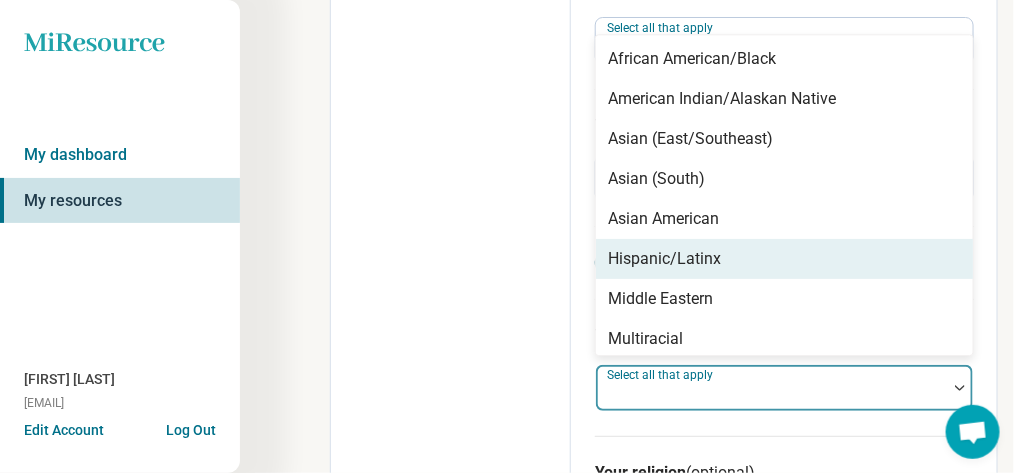 click on "Hispanic/Latinx" at bounding box center (784, 259) 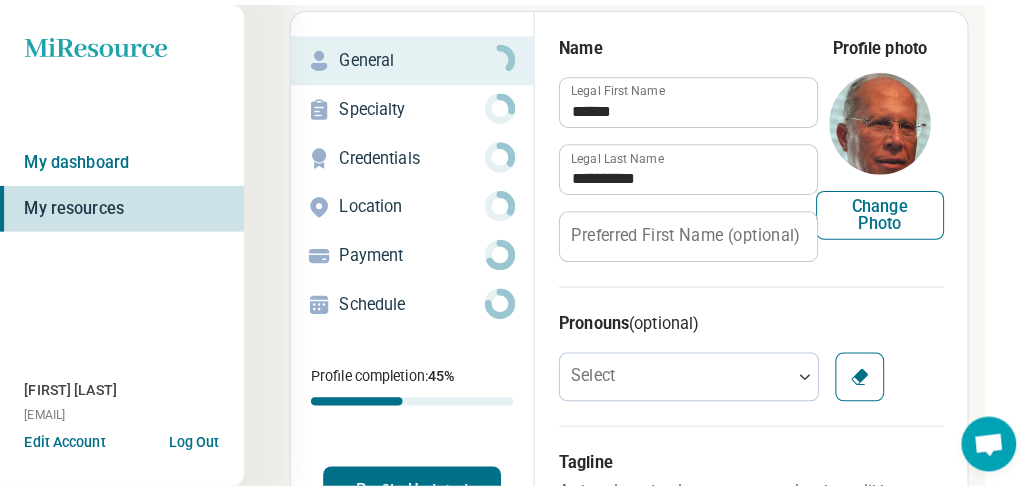 scroll, scrollTop: 0, scrollLeft: 45, axis: horizontal 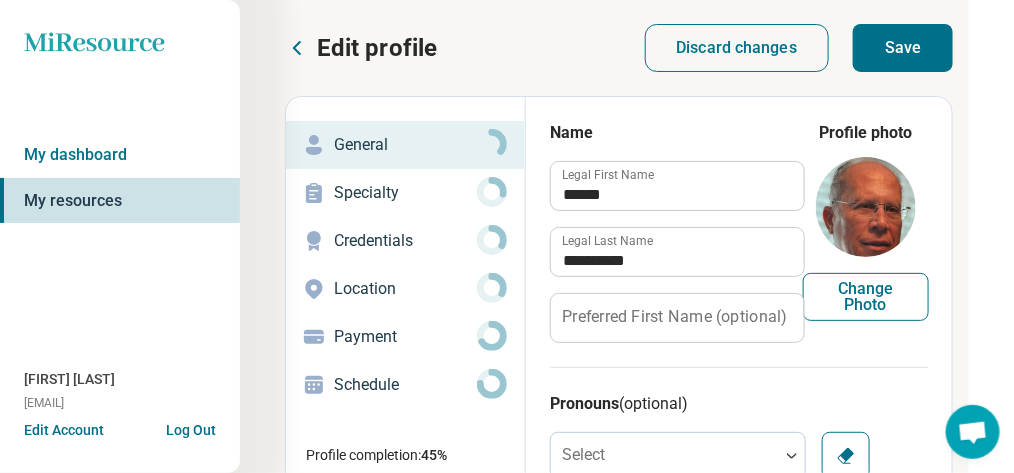 click on "Specialty" at bounding box center (405, 193) 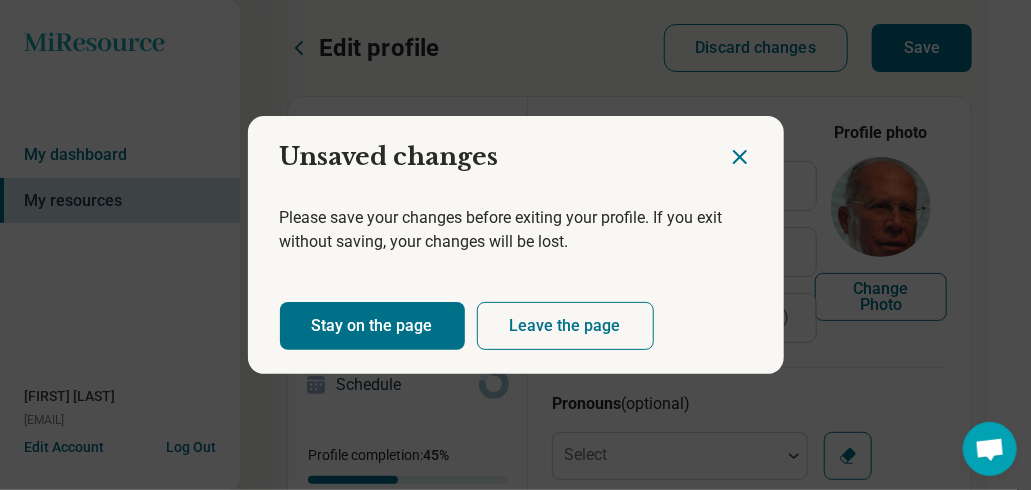 click 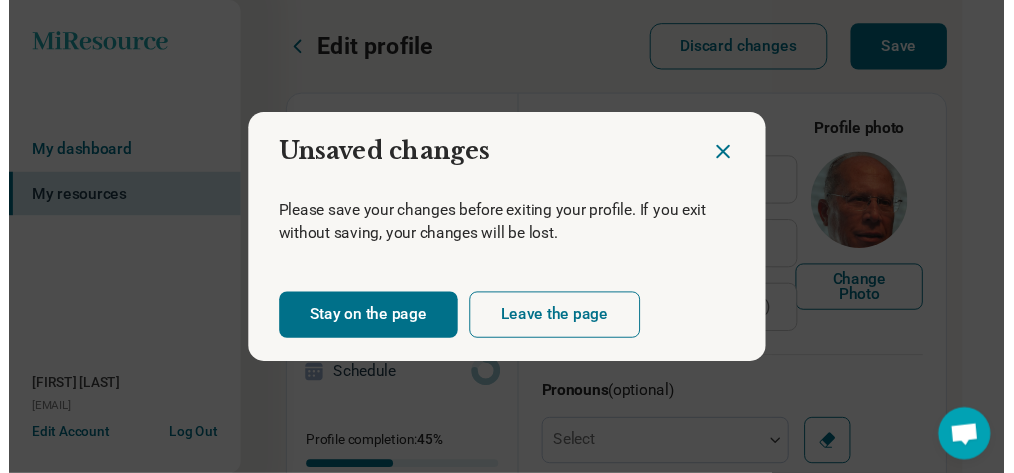 scroll, scrollTop: 0, scrollLeft: 43, axis: horizontal 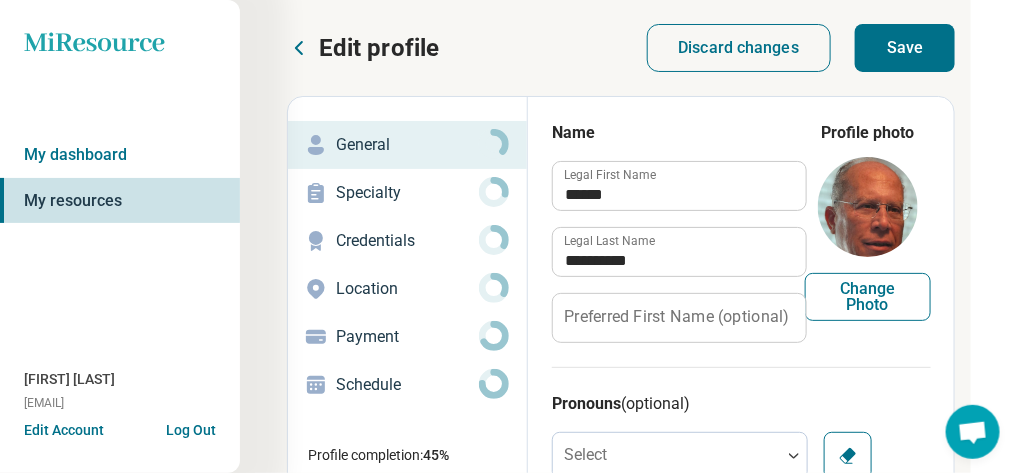 click on "Save" at bounding box center (905, 48) 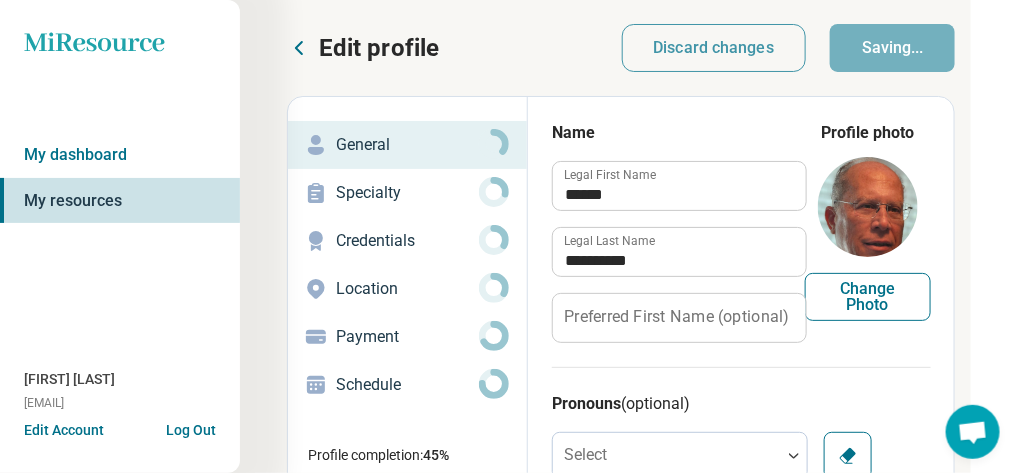 type on "*" 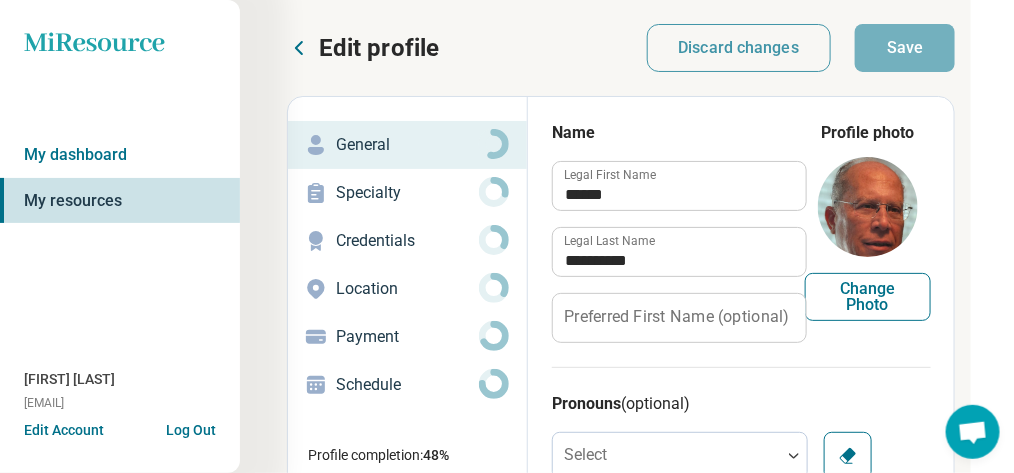click on "Specialty" at bounding box center [407, 193] 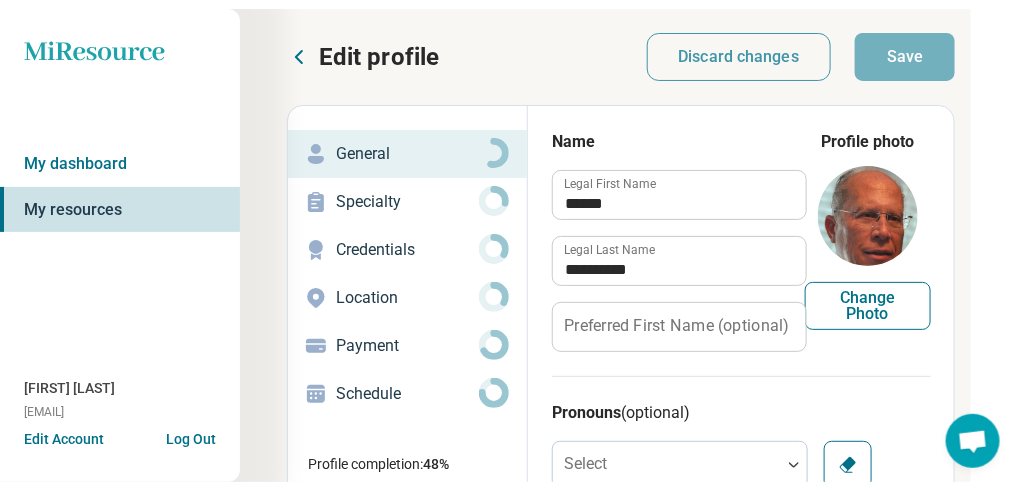 scroll, scrollTop: 0, scrollLeft: 0, axis: both 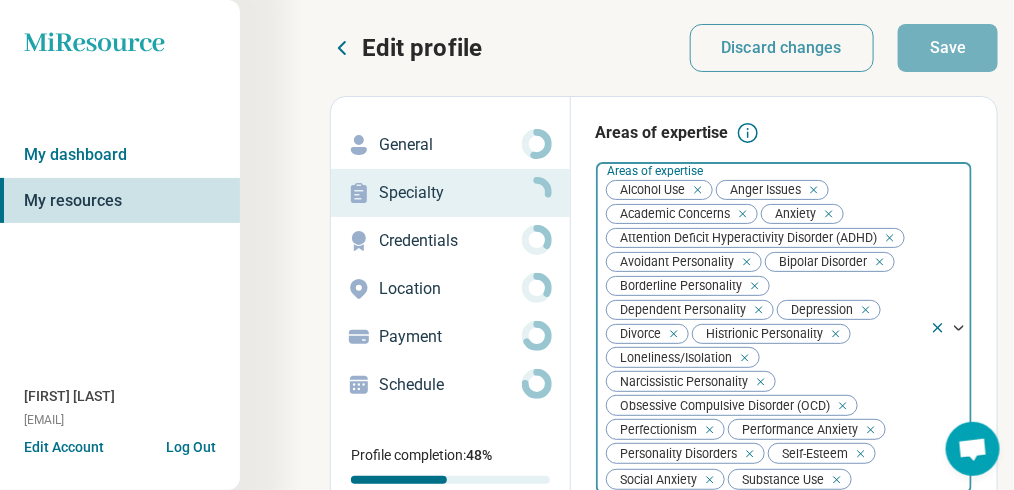 click on "Alcohol Use" at bounding box center (649, 190) 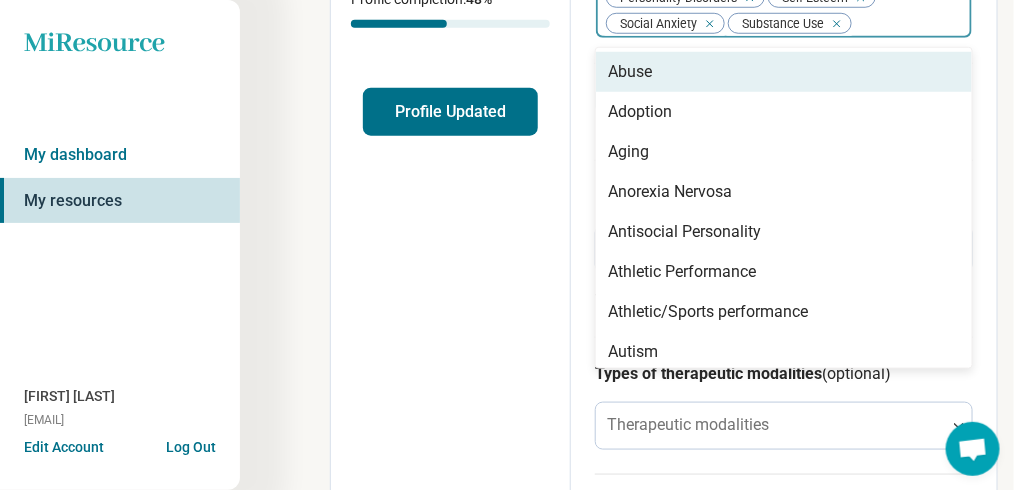 scroll, scrollTop: 496, scrollLeft: 0, axis: vertical 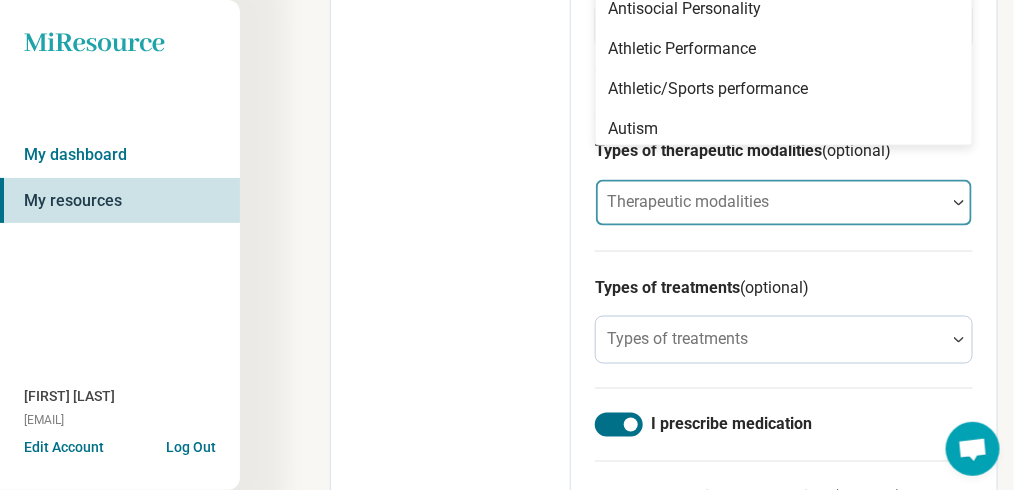 click at bounding box center (959, 203) 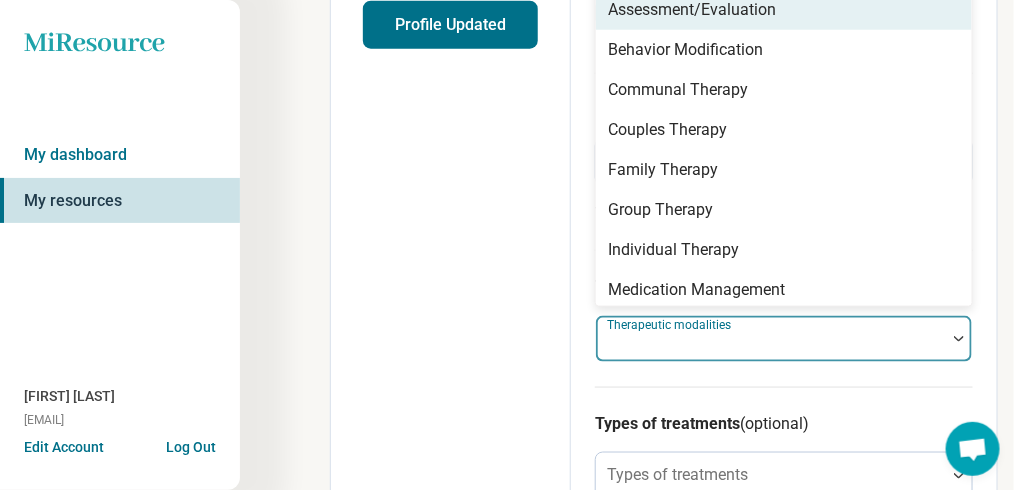 scroll, scrollTop: 521, scrollLeft: 0, axis: vertical 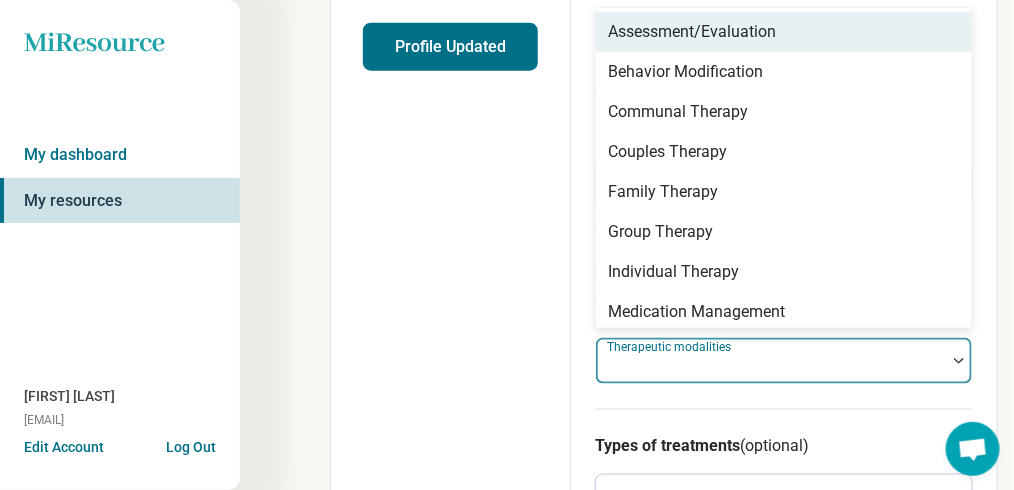 click on "Assessment/Evaluation" at bounding box center (784, 32) 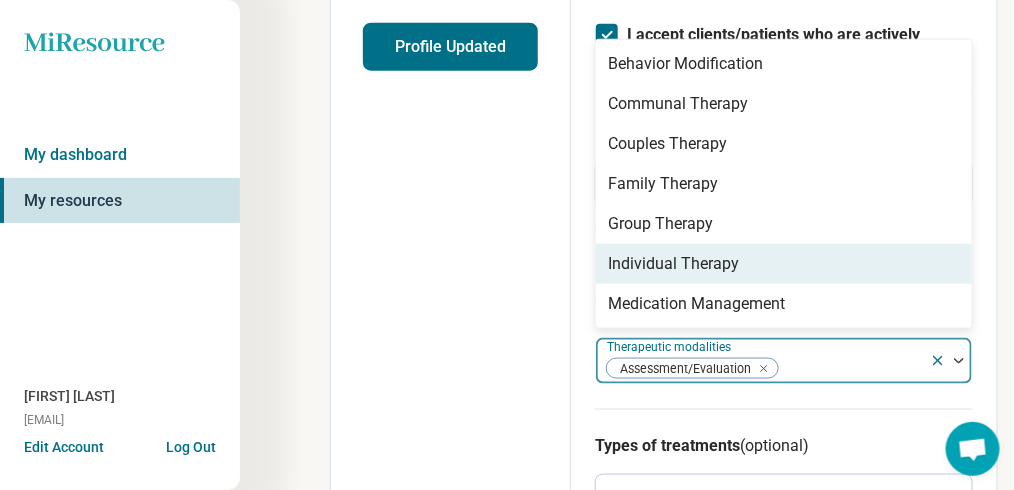 click on "Individual Therapy" at bounding box center [784, 264] 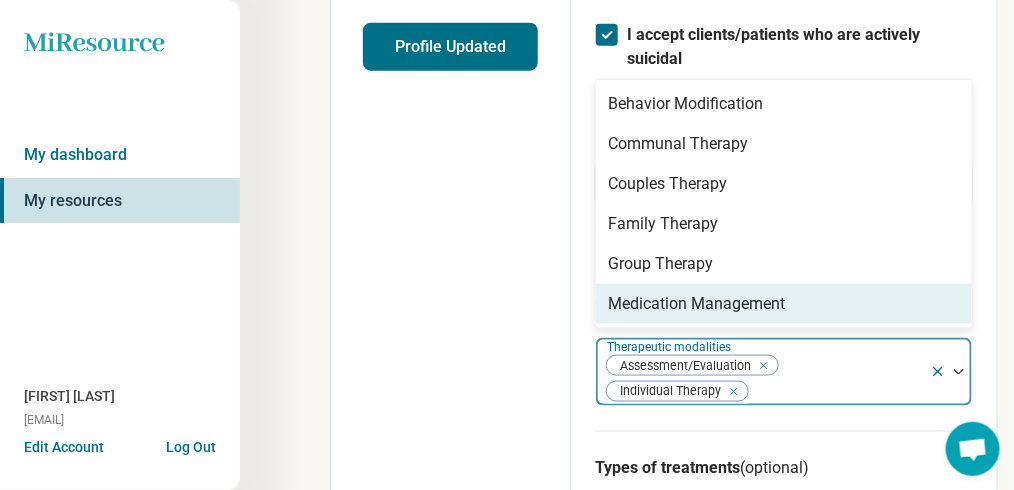 click at bounding box center [959, 372] 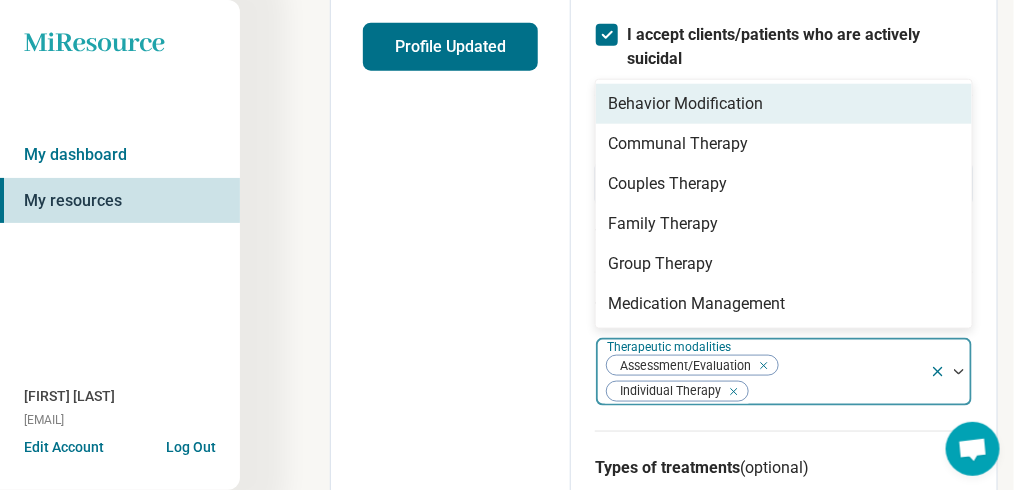 click at bounding box center [959, 372] 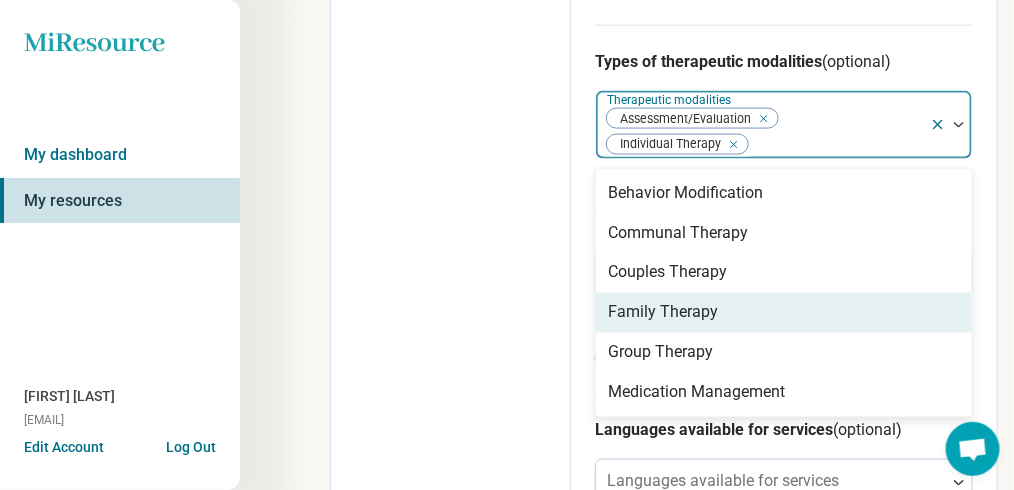 scroll, scrollTop: 815, scrollLeft: 0, axis: vertical 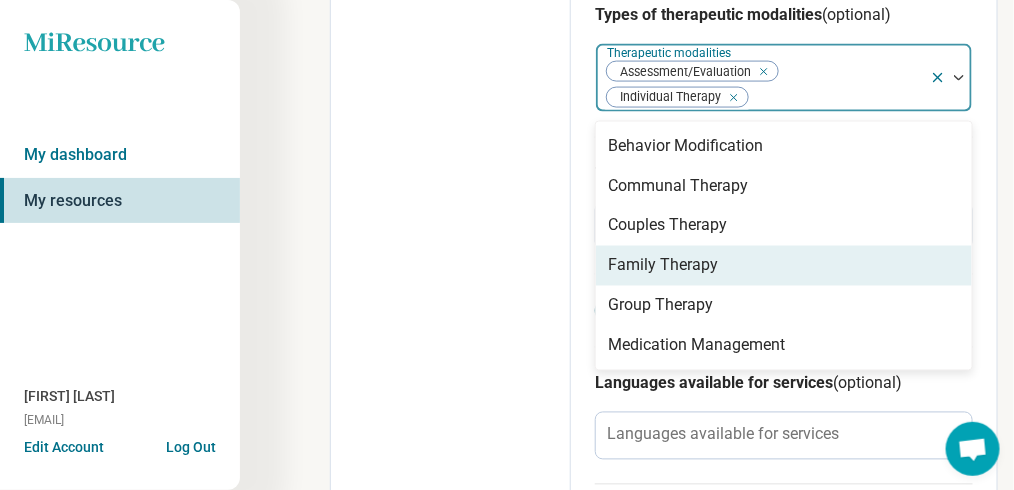 click on "Edit profile General Specialty Credentials Location Payment Schedule Profile completion:  48 % Profile Updated" at bounding box center (451, 43) 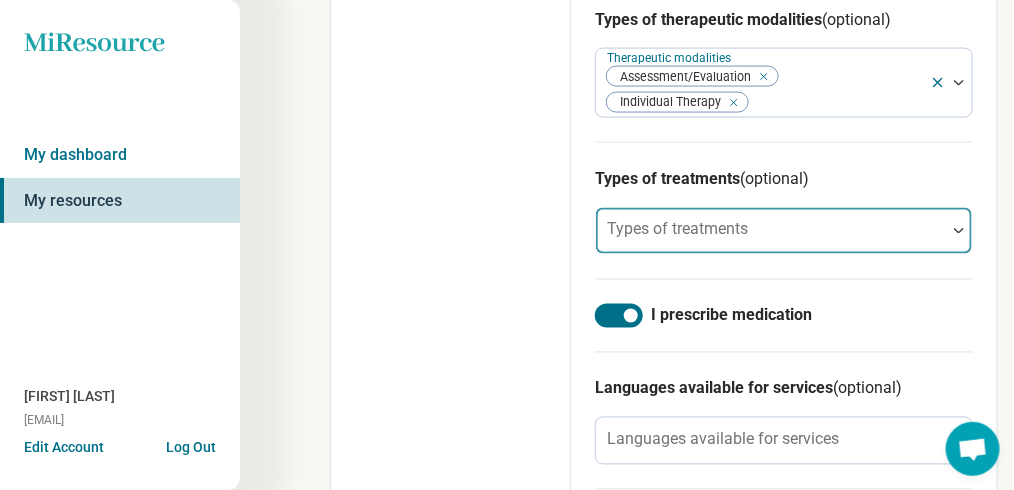 click at bounding box center (959, 231) 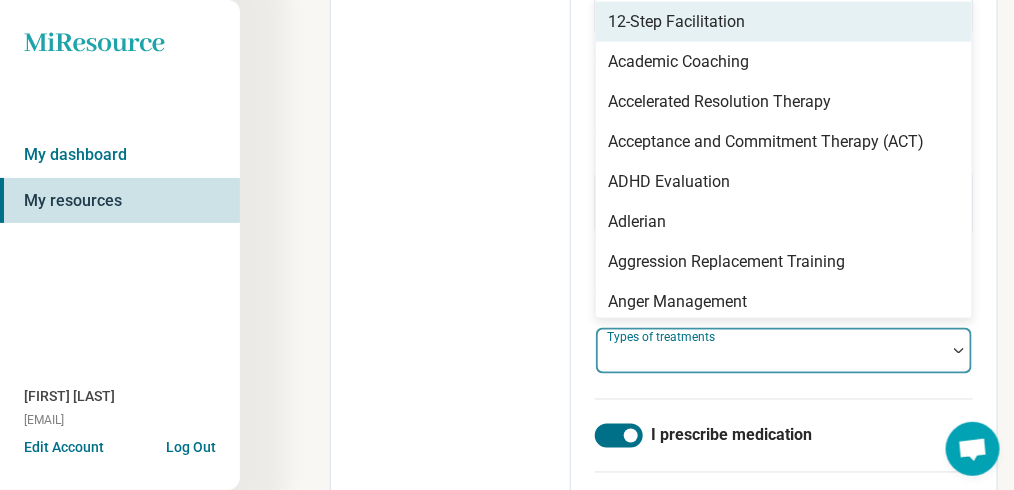 scroll, scrollTop: 680, scrollLeft: 0, axis: vertical 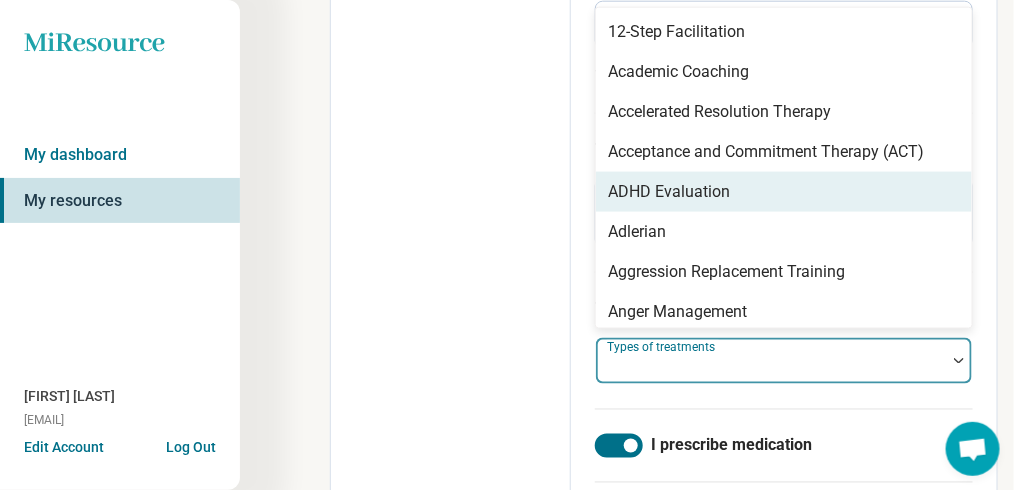 click on "ADHD Evaluation" at bounding box center [784, 192] 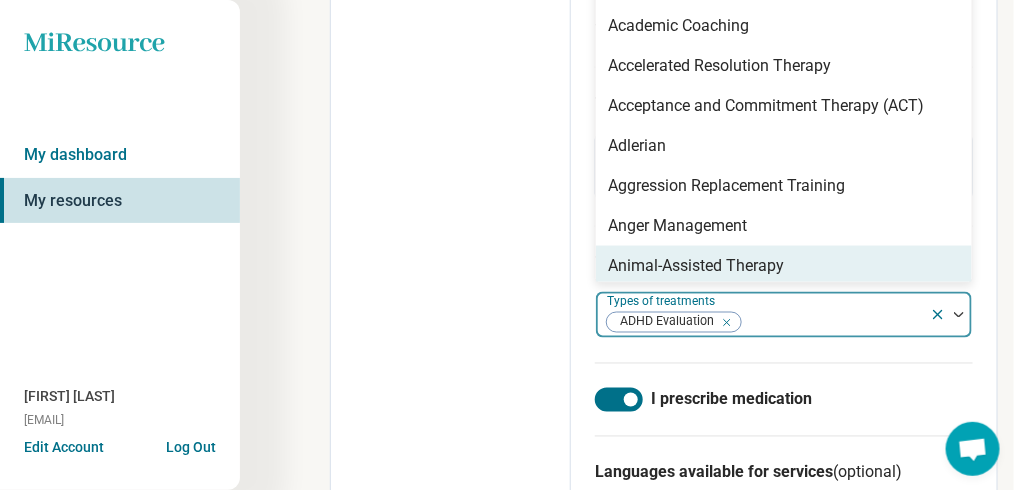 scroll, scrollTop: 728, scrollLeft: 0, axis: vertical 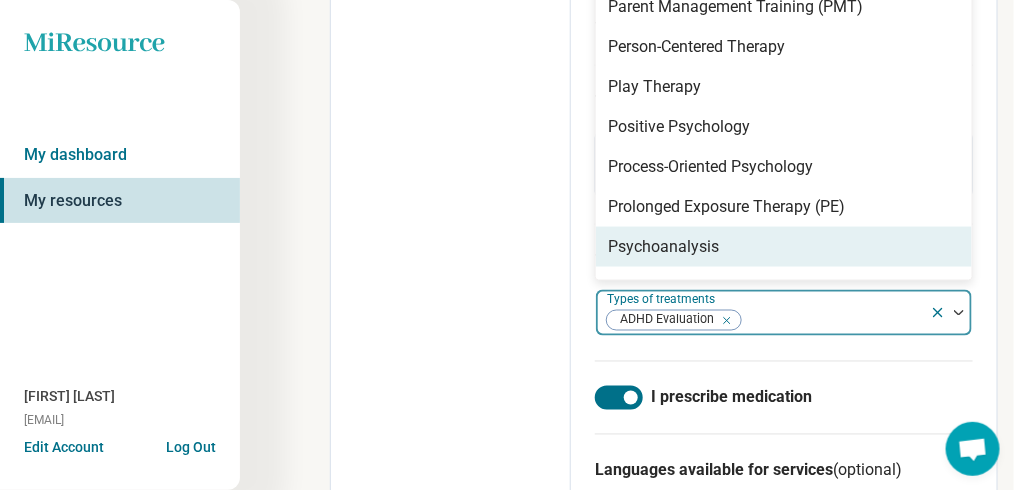 click on "Psychoanalysis" at bounding box center [784, 247] 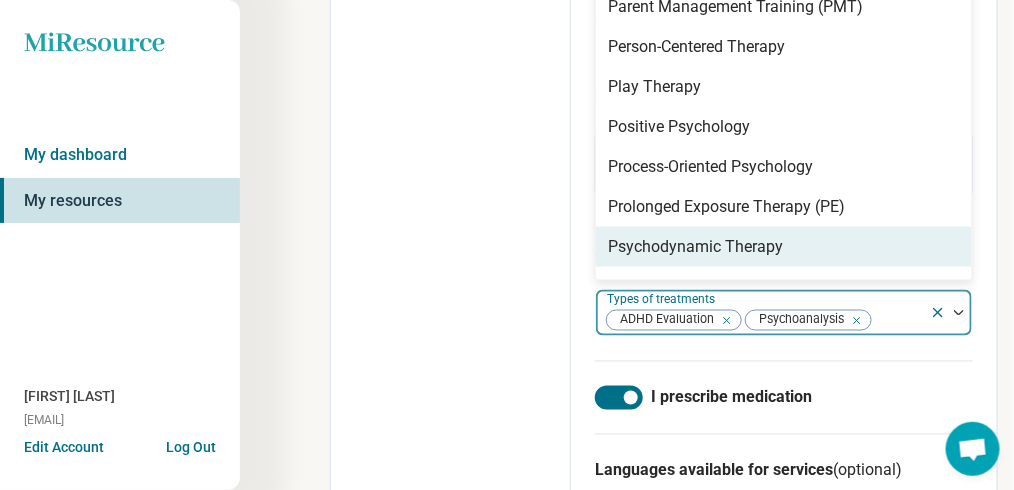 click on "Psychodynamic Therapy" at bounding box center (784, 247) 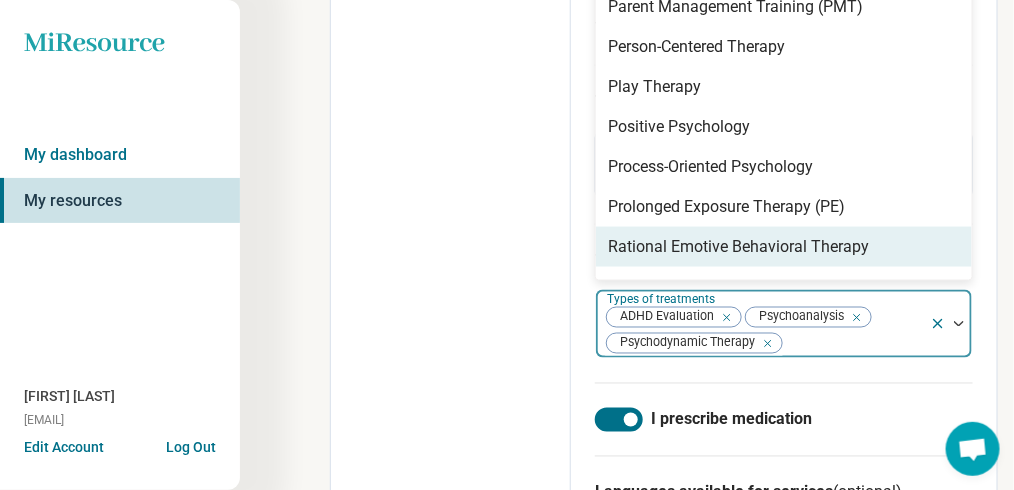 click on "Rational Emotive Behavioral Therapy" at bounding box center [784, 247] 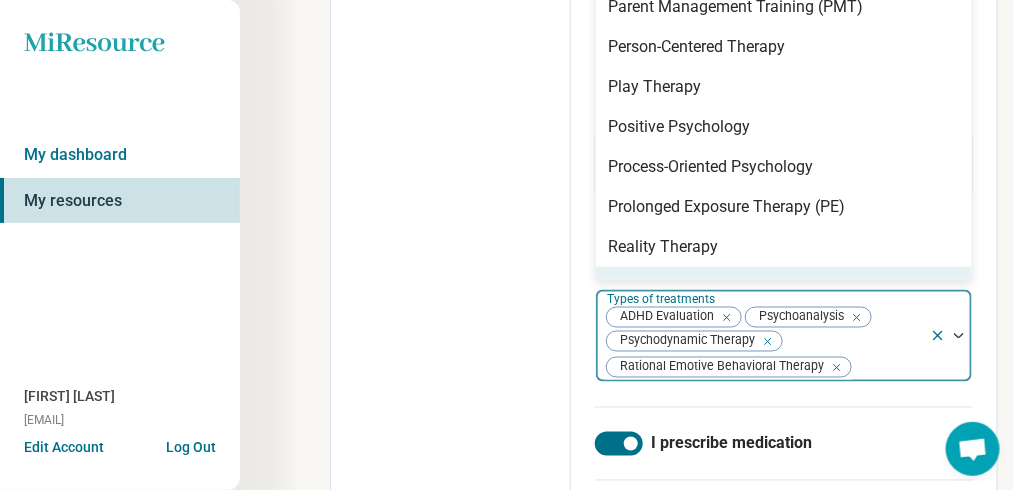 click 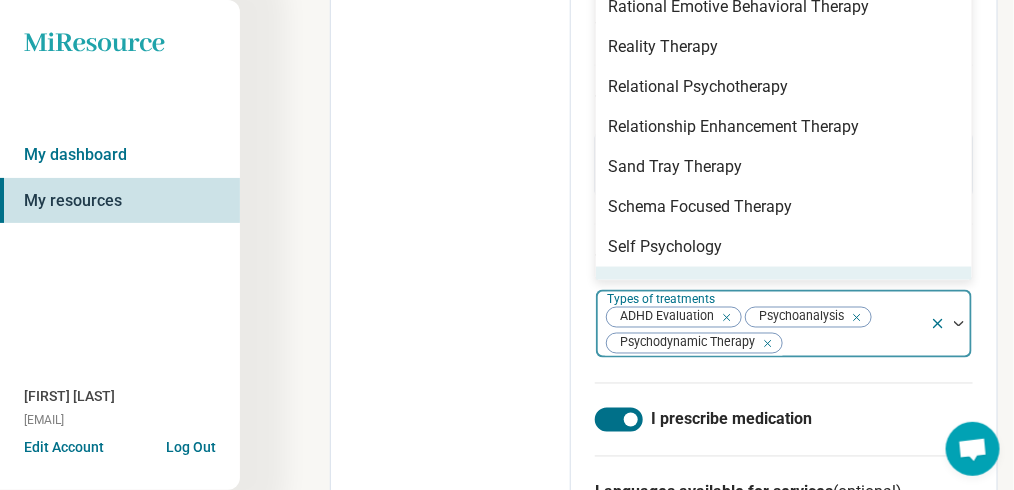 scroll, scrollTop: 3345, scrollLeft: 0, axis: vertical 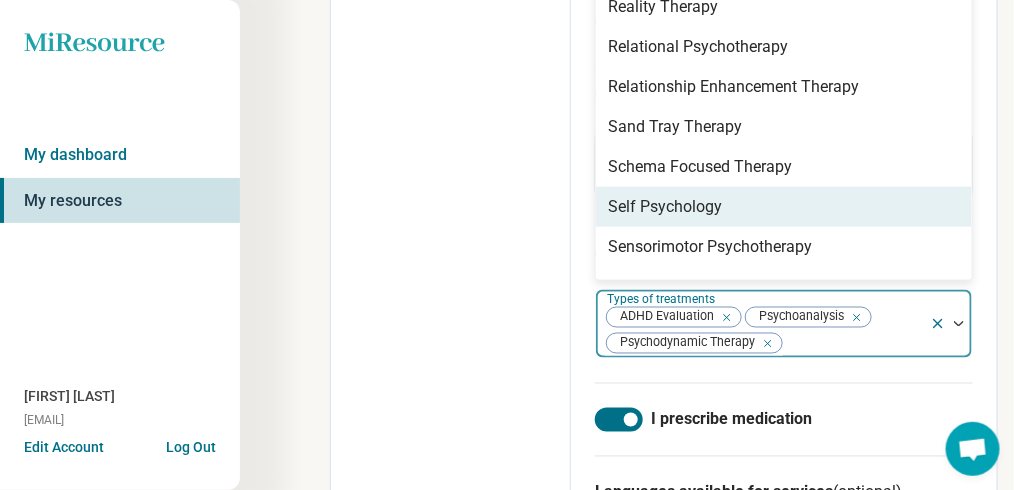 click on "Self Psychology" at bounding box center [784, 207] 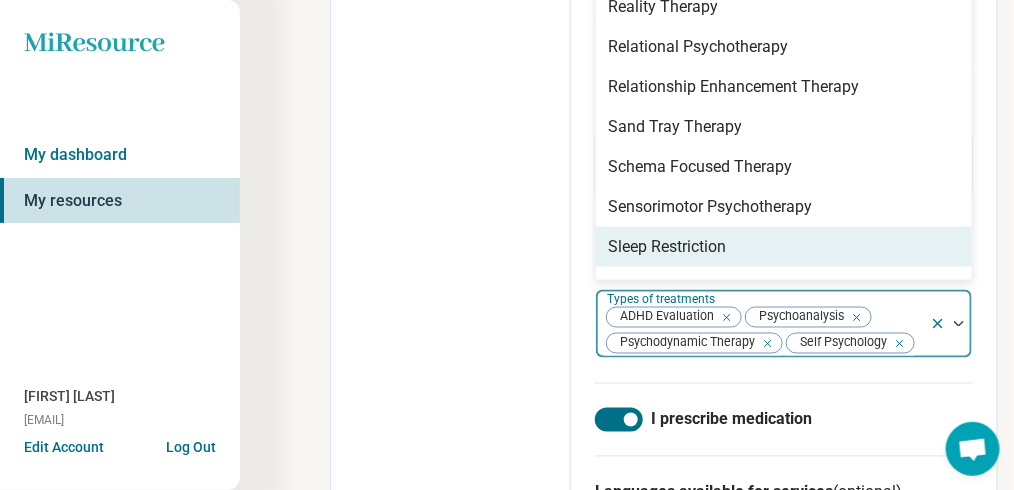 click on "Areas of expertise Areas of expertise Alcohol Use Anger Issues Academic Concerns Anxiety Attention Deficit Hyperactivity Disorder (ADHD) Avoidant Personality Bipolar Disorder Borderline Personality Dependent Personality Depression Divorce Histrionic Personality Loneliness/Isolation Narcissistic Personality Obsessive Compulsive Disorder (OCD) Perfectionism Performance Anxiety Personality Disorders Self-Esteem Social Anxiety Substance Use I accept clients/patients who are actively suicidal Excluded conditions  (optional) Excluded conditions This information will not be displayed on your profile. Types of therapeutic modalities  (optional) Therapeutic modalities Assessment/Evaluation Individual Therapy Types of treatments  (optional) option Self Psychology, selected. 100 results available. Use Up and Down to choose options, press Enter to select the currently focused option, press Escape to exit the menu, press Tab to select the option and exit the menu. Types of treatments ADHD Evaluation Psychoanalysis" at bounding box center [784, 141] 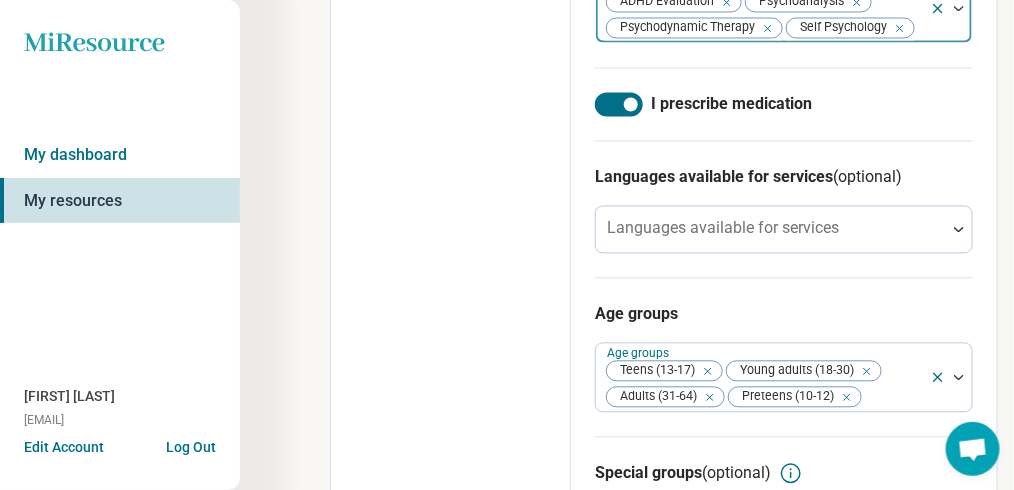 scroll, scrollTop: 1047, scrollLeft: 0, axis: vertical 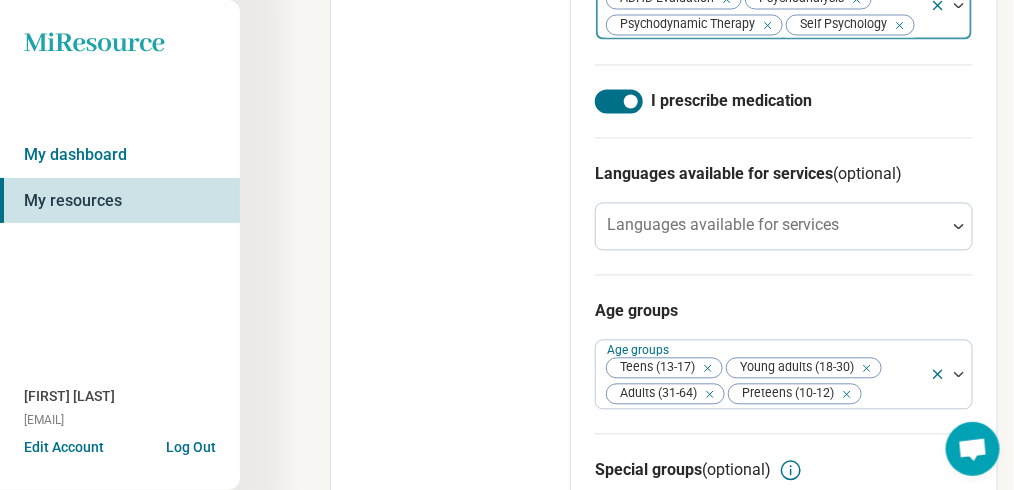 click at bounding box center [619, 101] 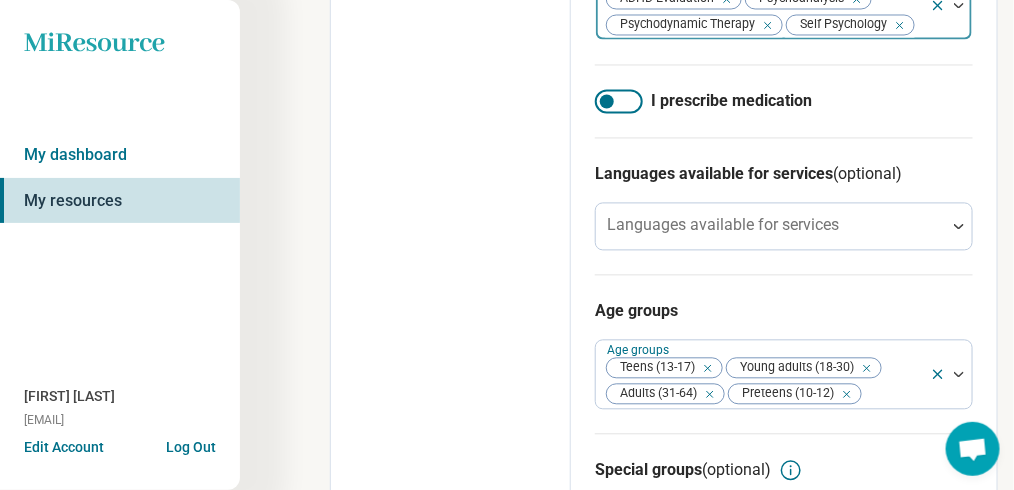 scroll, scrollTop: 10, scrollLeft: 0, axis: vertical 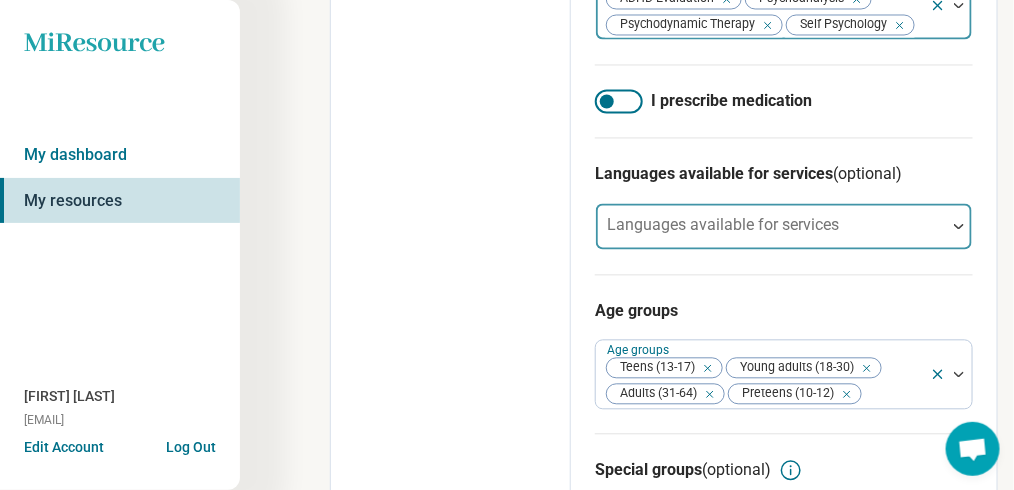 click at bounding box center [959, 226] 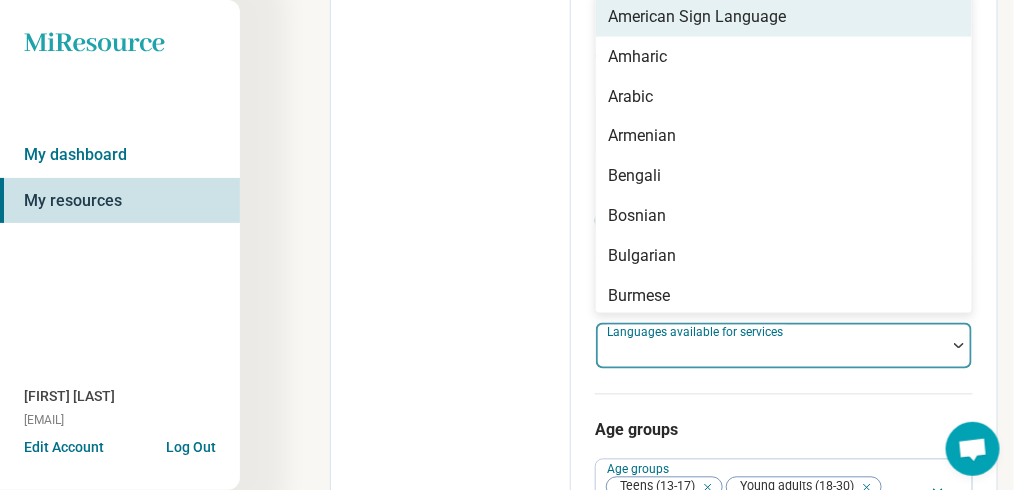 scroll, scrollTop: 911, scrollLeft: 0, axis: vertical 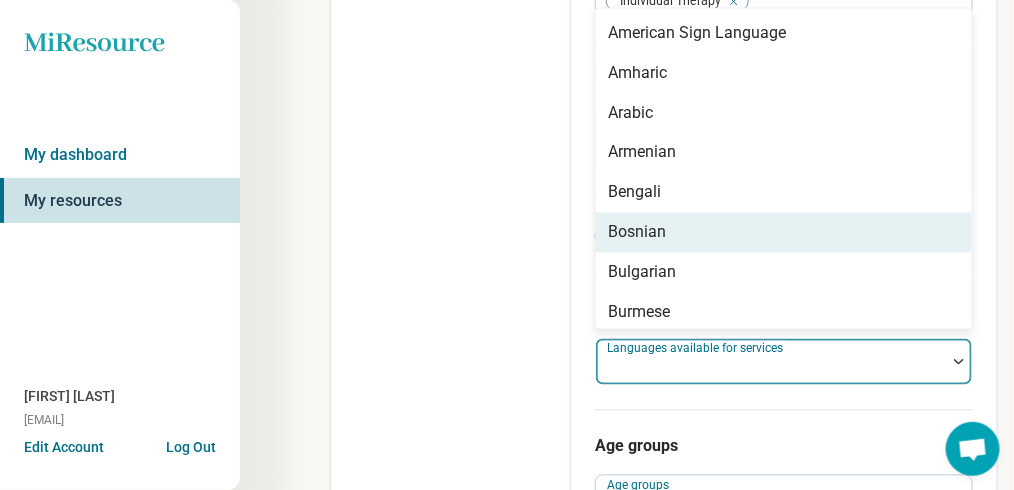 click on "Bosnian" at bounding box center [784, 233] 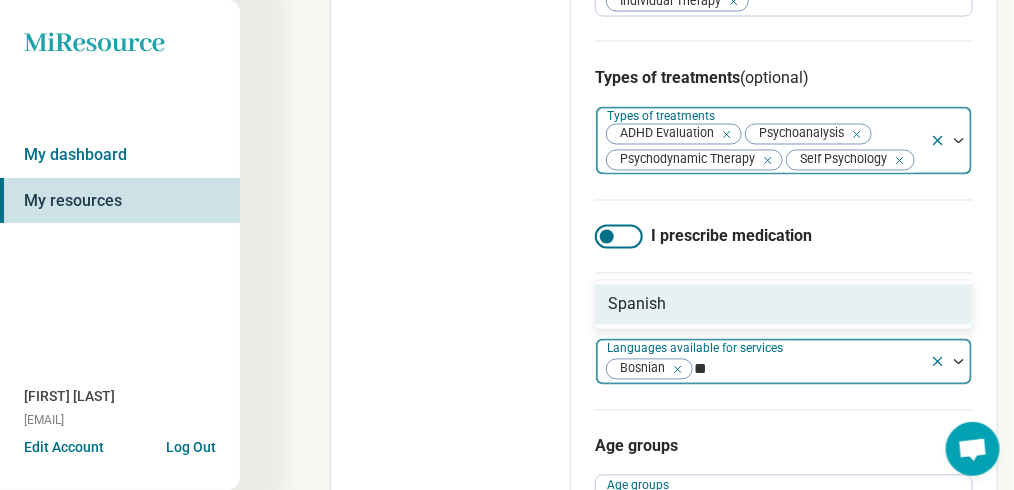 type on "*" 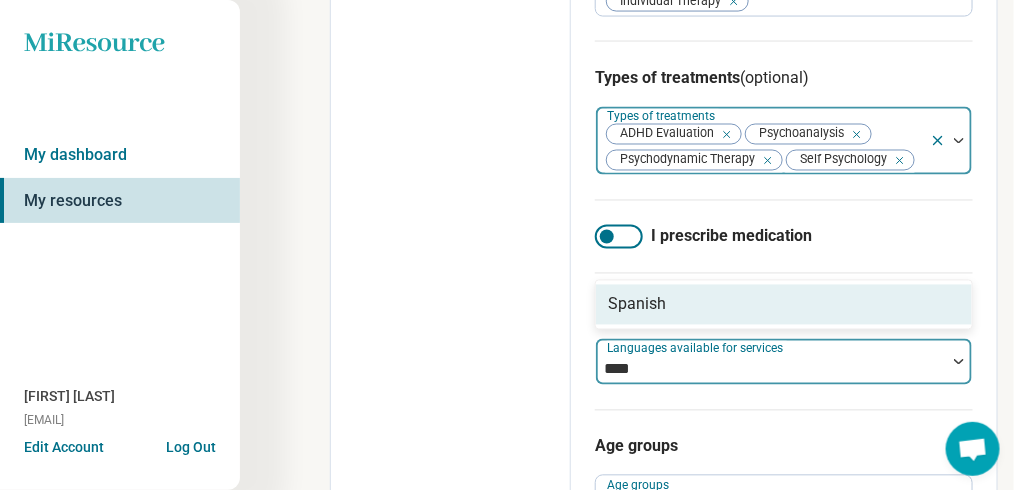 type on "****" 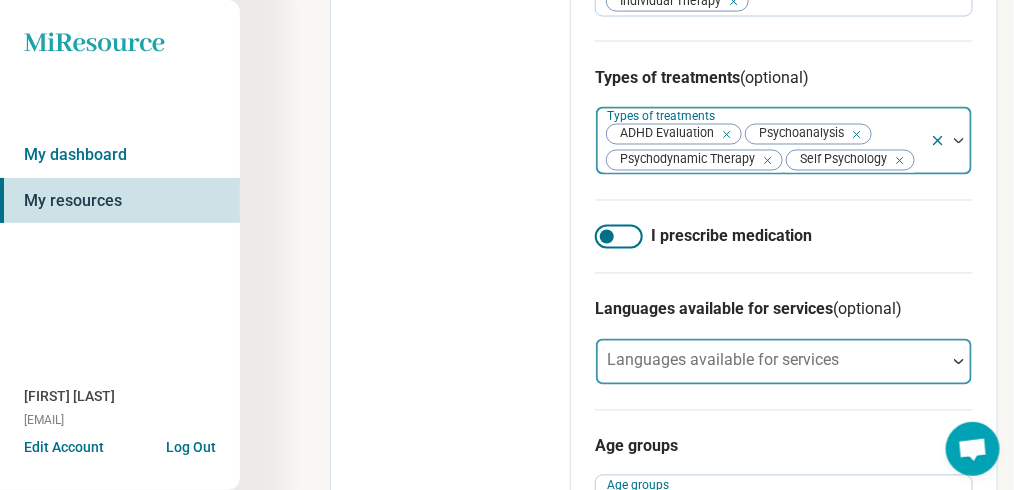 drag, startPoint x: 962, startPoint y: 236, endPoint x: 738, endPoint y: 355, distance: 253.6474 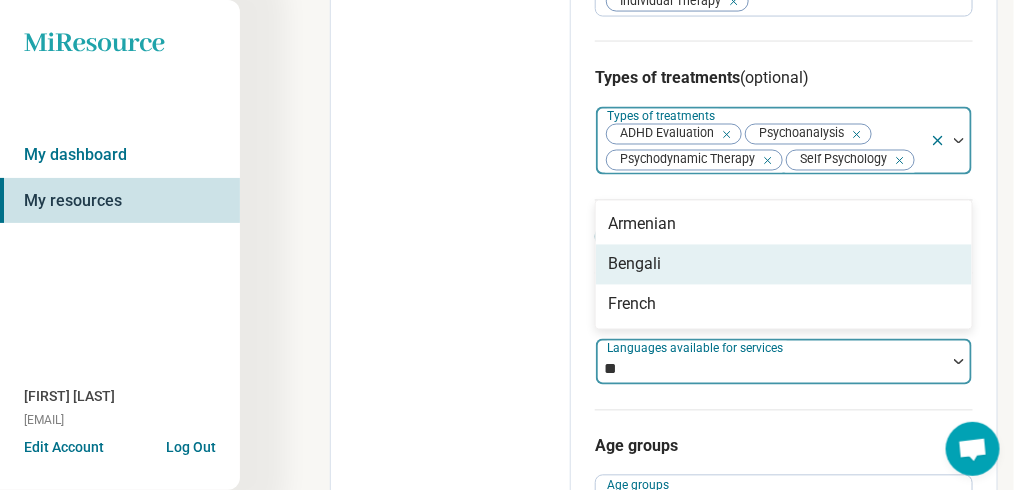 type on "*" 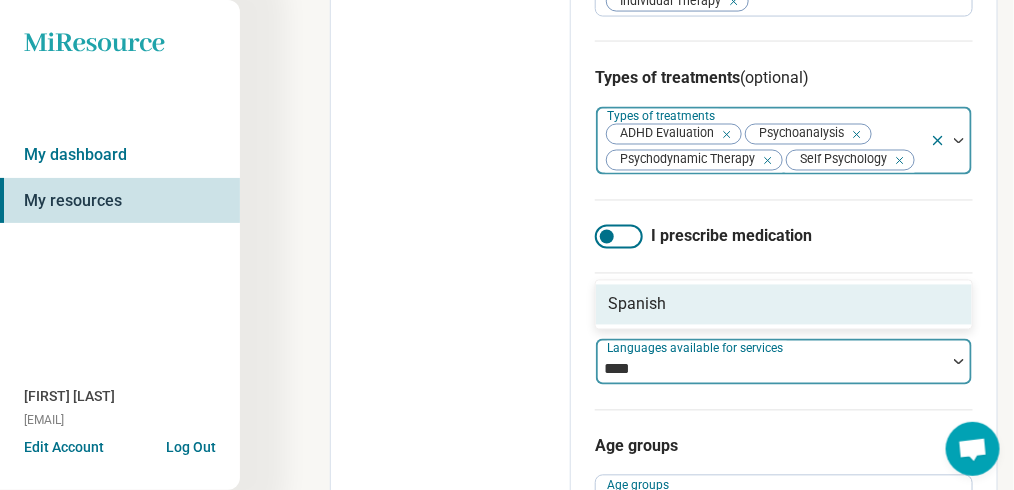 type on "*****" 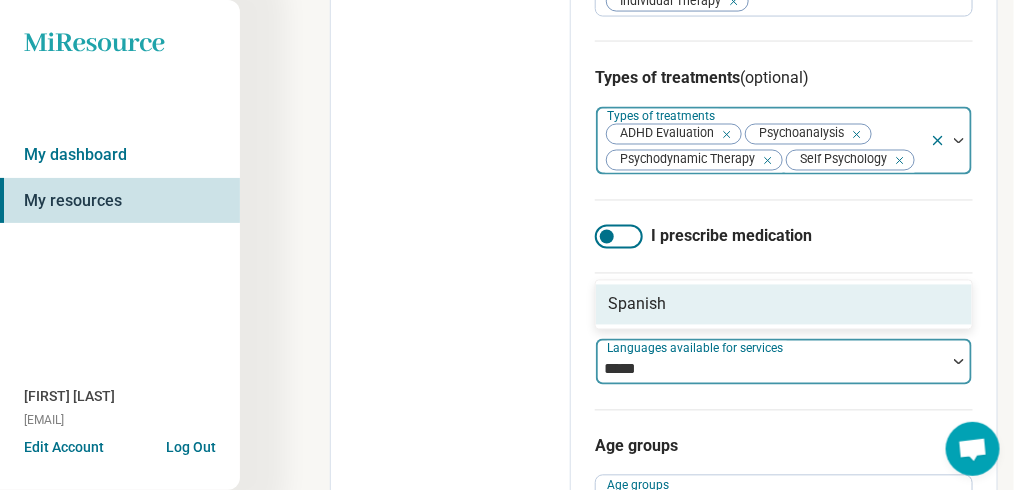 click on "Spanish" at bounding box center [784, 305] 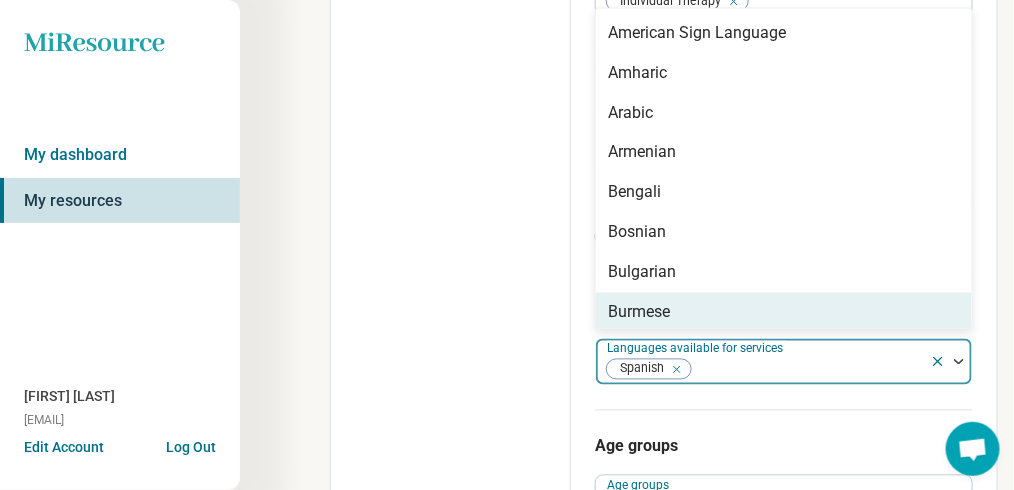 click on "Areas of expertise Areas of expertise Alcohol Use Anger Issues Academic Concerns Anxiety Attention Deficit Hyperactivity Disorder (ADHD) Avoidant Personality Bipolar Disorder Borderline Personality Dependent Personality Depression Divorce Histrionic Personality Loneliness/Isolation Narcissistic Personality Obsessive Compulsive Disorder (OCD) Perfectionism Performance Anxiety Personality Disorders Self-Esteem Social Anxiety Substance Use I accept clients/patients who are actively suicidal Excluded conditions  (optional) Excluded conditions This information will not be displayed on your profile. Types of therapeutic modalities  (optional) Therapeutic modalities Assessment/Evaluation Individual Therapy Types of treatments  (optional) Types of treatments ADHD Evaluation Psychoanalysis Psychodynamic Therapy Self Psychology I prescribe medication Languages available for services  (optional) option Spanish, selected. 56 results available. Languages available for services Spanish American Sign Language Amharic Arabic" at bounding box center [784, -42] 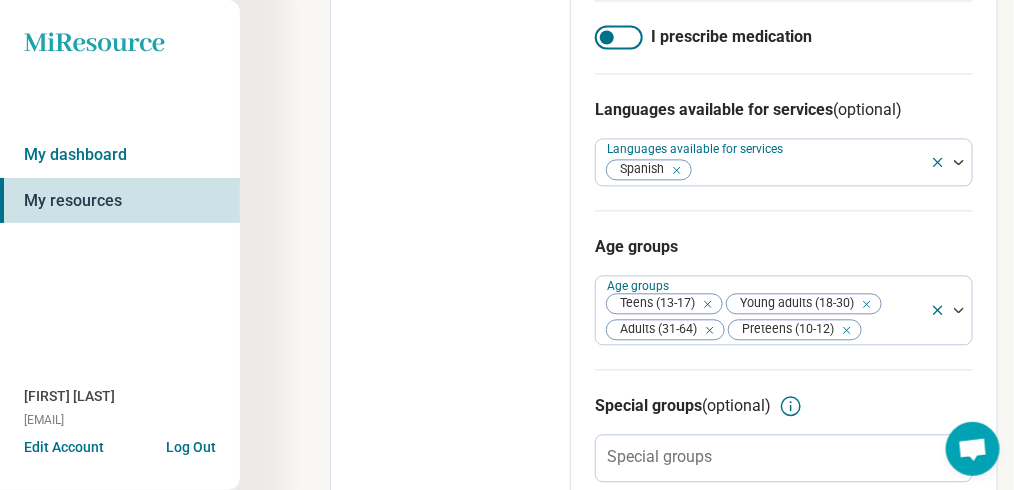 scroll, scrollTop: 1151, scrollLeft: 0, axis: vertical 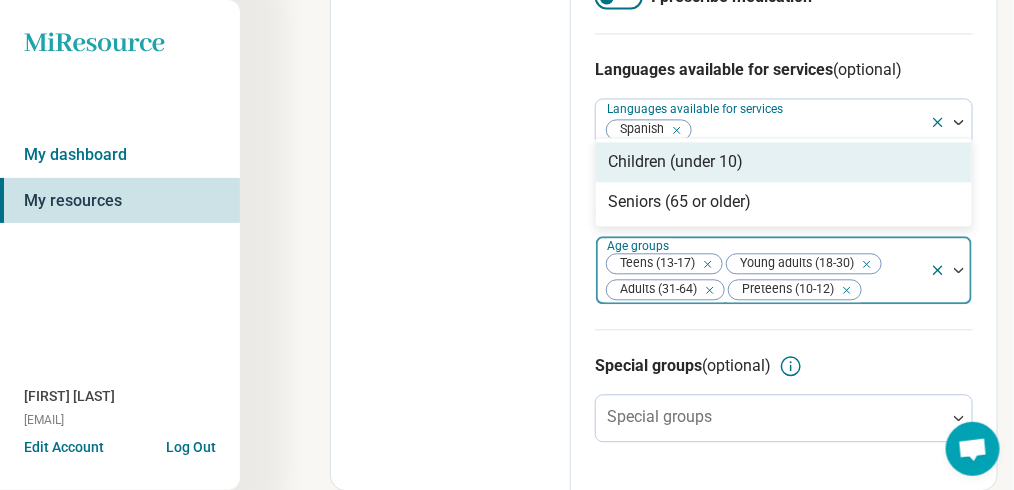 click on "Teens (13-17)" at bounding box center (654, 263) 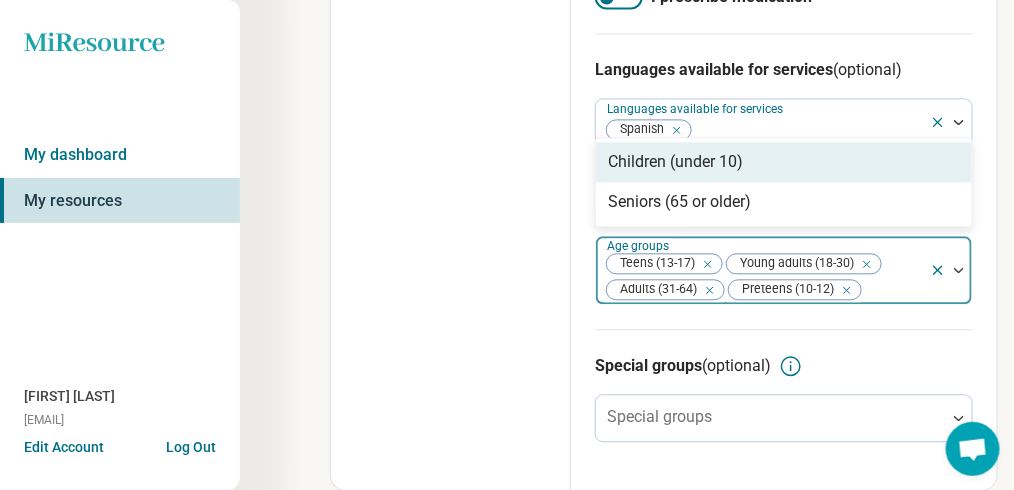 click on "Special groups  (optional) Special groups" at bounding box center (784, 397) 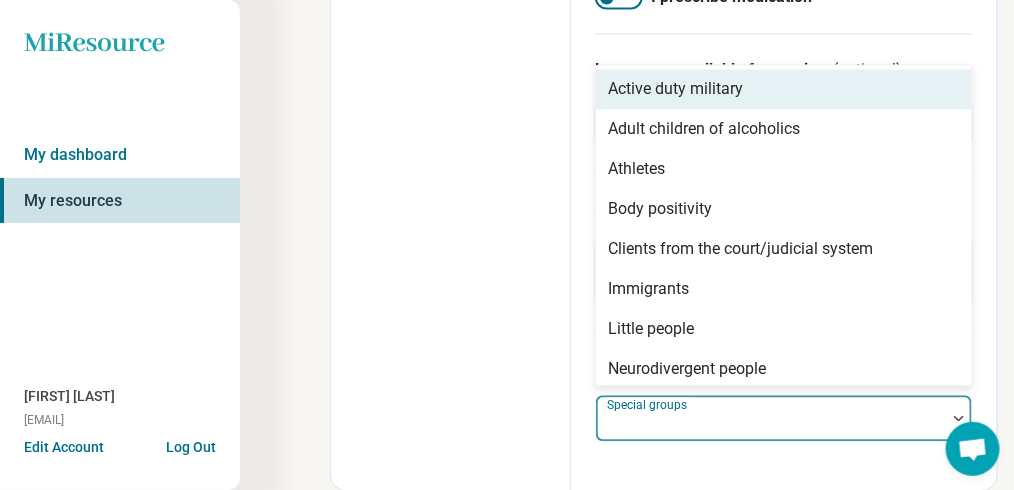 click at bounding box center [959, 418] 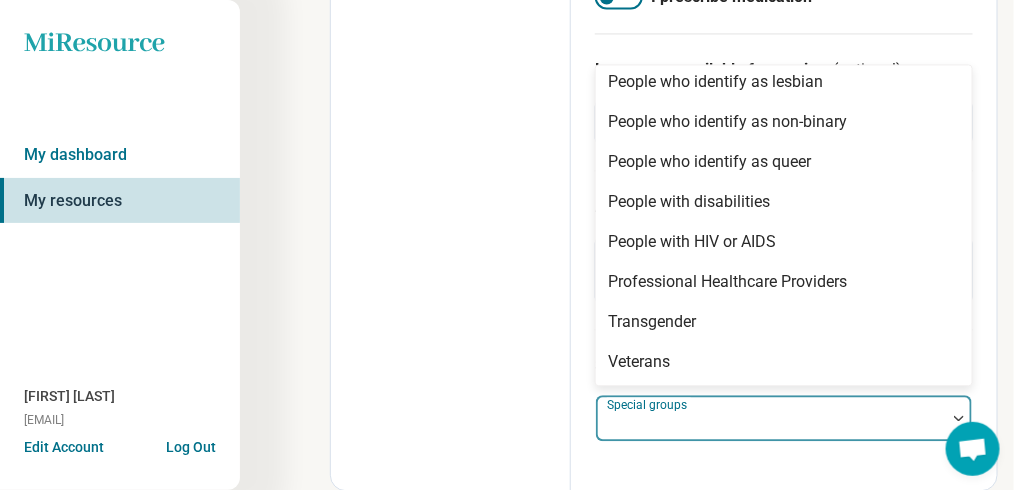scroll, scrollTop: 605, scrollLeft: 0, axis: vertical 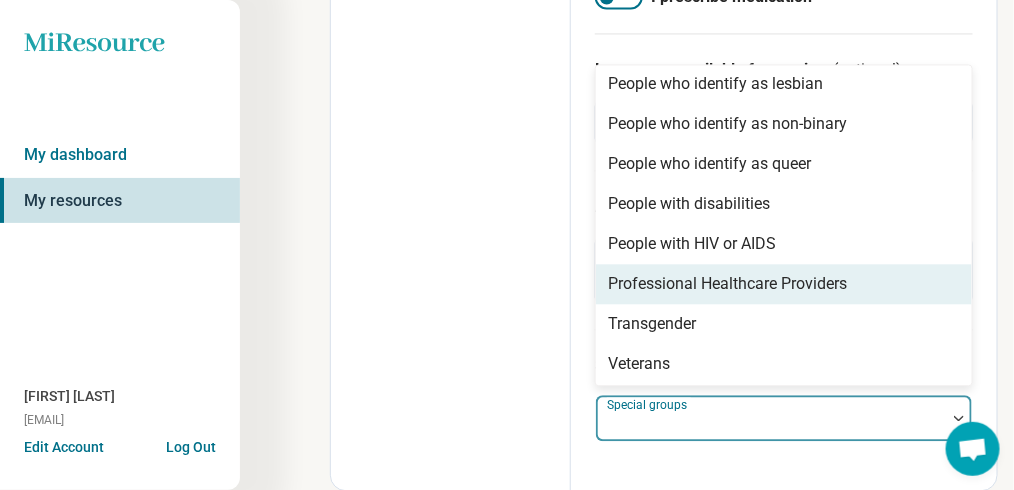 click on "Professional Healthcare Providers" at bounding box center [784, 284] 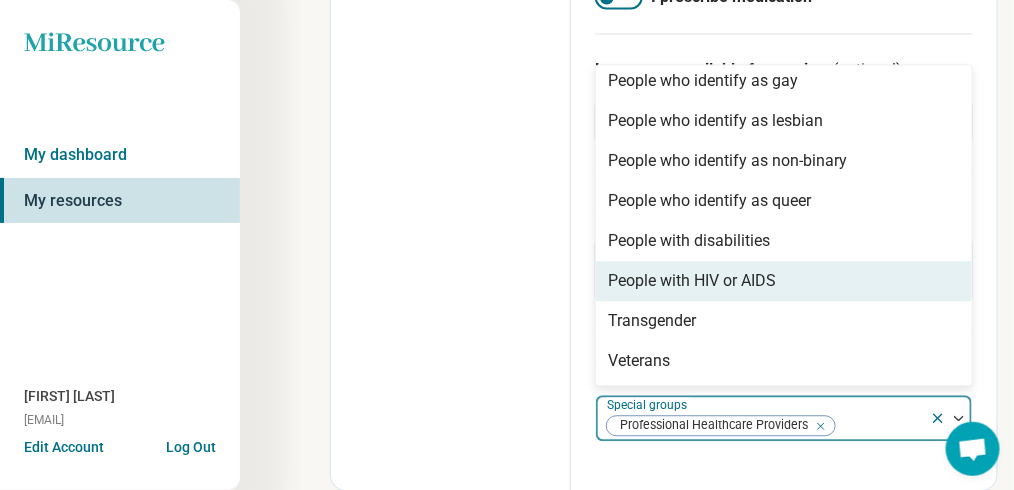 scroll, scrollTop: 567, scrollLeft: 0, axis: vertical 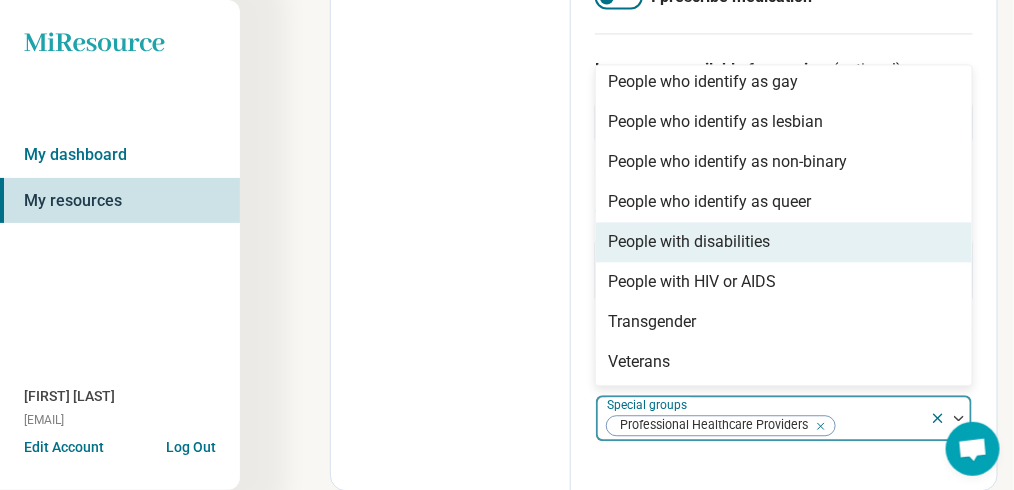 click on "People with disabilities" at bounding box center (784, 242) 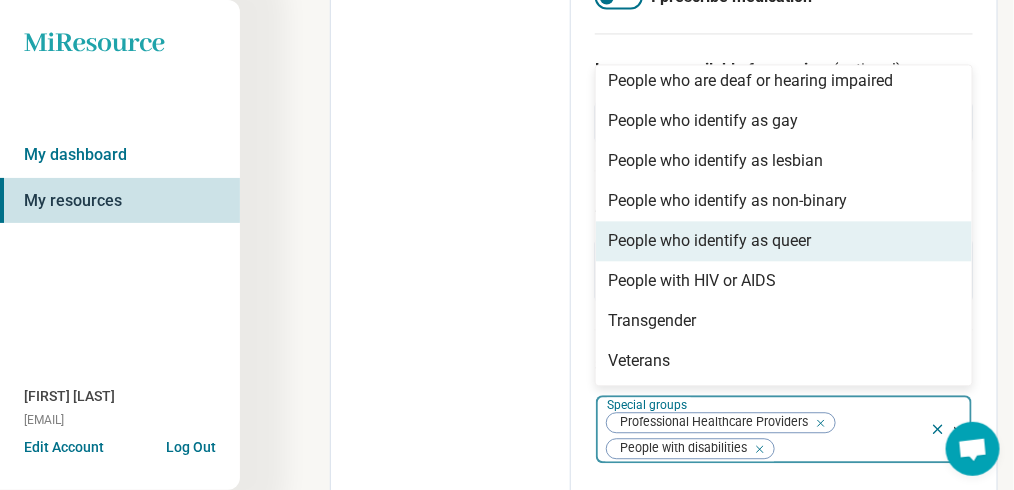 scroll, scrollTop: 527, scrollLeft: 0, axis: vertical 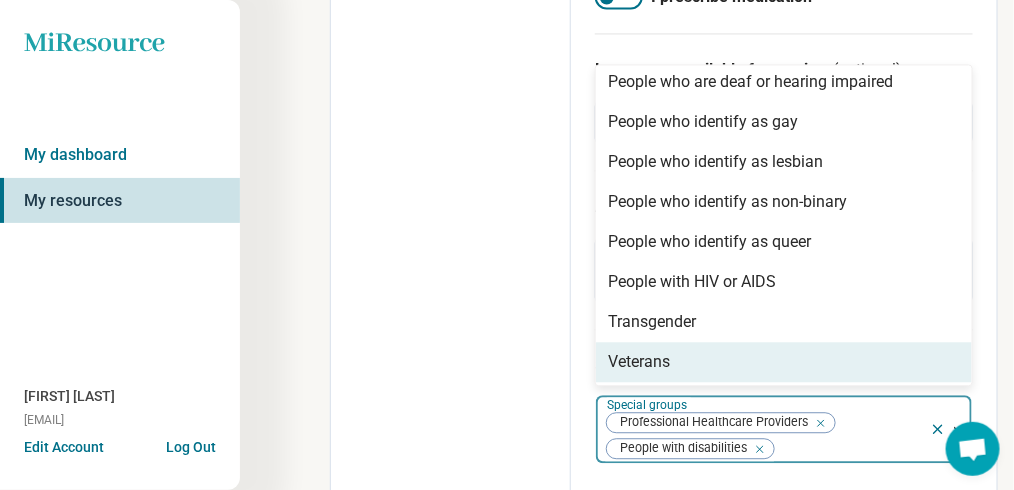 click 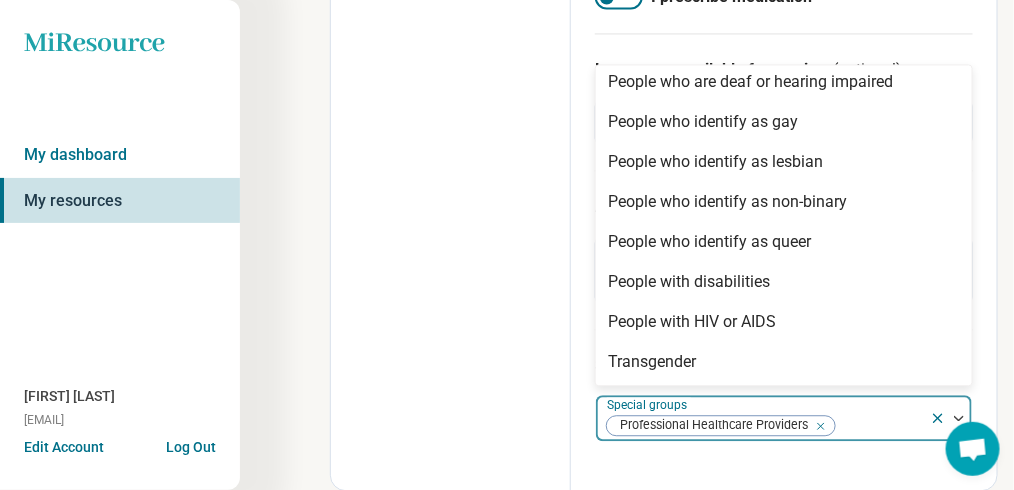 scroll, scrollTop: 567, scrollLeft: 0, axis: vertical 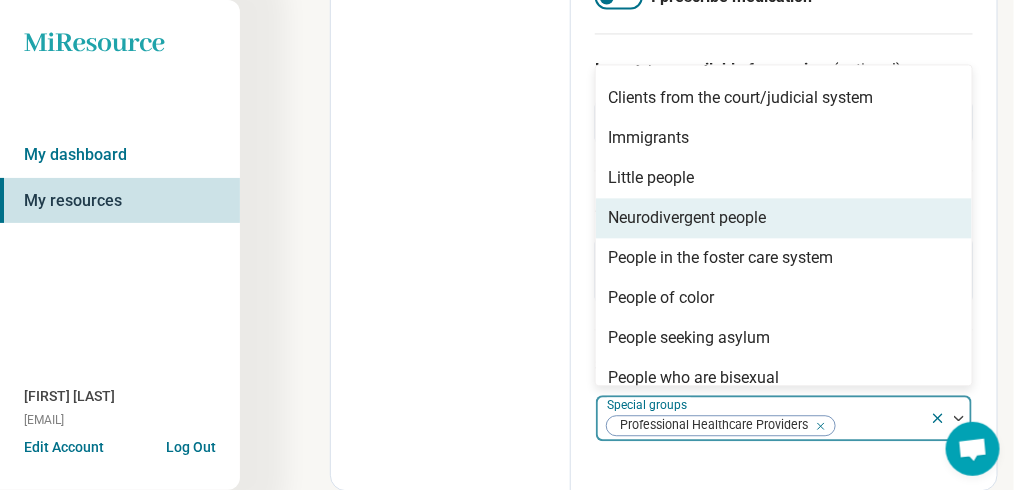 click on "Neurodivergent people" at bounding box center [687, 218] 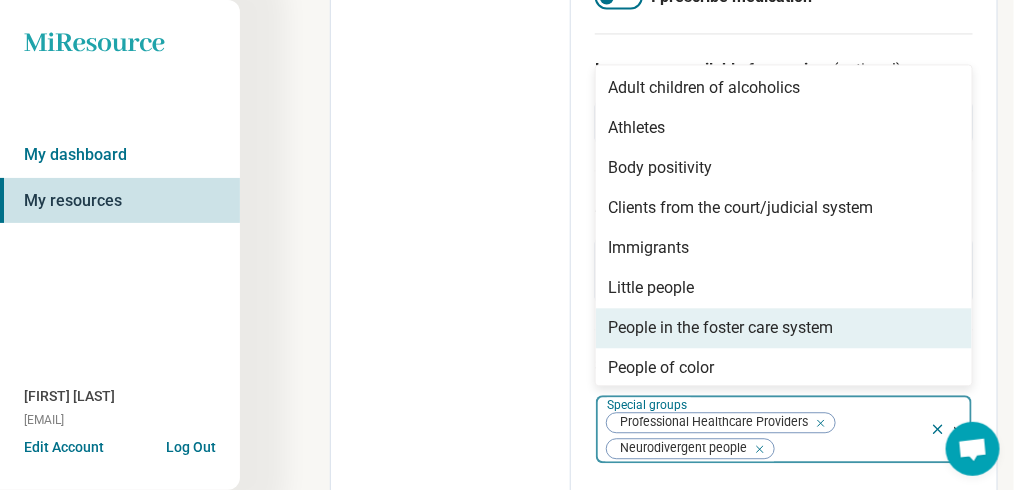 scroll, scrollTop: 0, scrollLeft: 0, axis: both 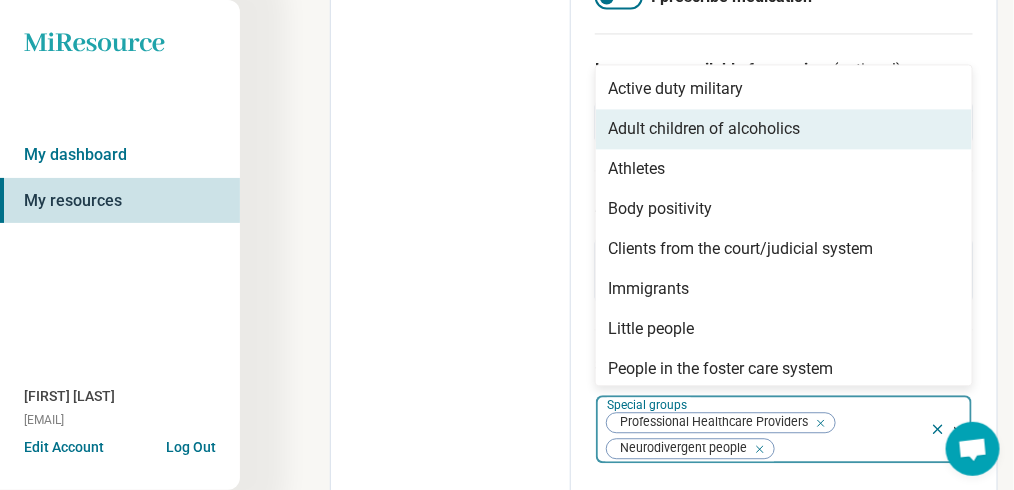 click on "Adult children of alcoholics" at bounding box center (704, 129) 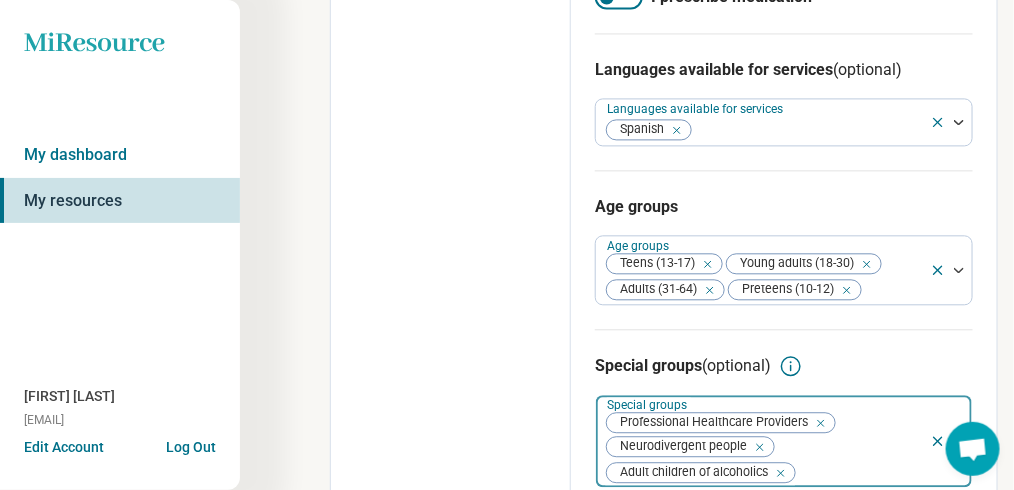 click on "Edit profile Discard changes Save Edit profile General Specialty Credentials Location Payment Schedule Profile completion:  48 % Profile Updated Specialty Areas of expertise Areas of expertise Alcohol Use Anger Issues Academic Concerns Anxiety Attention Deficit Hyperactivity Disorder (ADHD) Avoidant Personality Bipolar Disorder Borderline Personality Dependent Personality Depression Divorce Histrionic Personality Loneliness/Isolation Narcissistic Personality Obsessive Compulsive Disorder (OCD) Perfectionism Performance Anxiety Personality Disorders Self-Esteem Social Anxiety Substance Use I accept clients/patients who are actively suicidal Excluded conditions  (optional) Excluded conditions This information will not be displayed on your profile. Types of therapeutic modalities  (optional) Therapeutic modalities Assessment/Evaluation Individual Therapy Types of treatments  (optional) Types of treatments ADHD Evaluation Psychoanalysis Psychodynamic Therapy Self Psychology I prescribe medication (optional)" at bounding box center [507, -307] 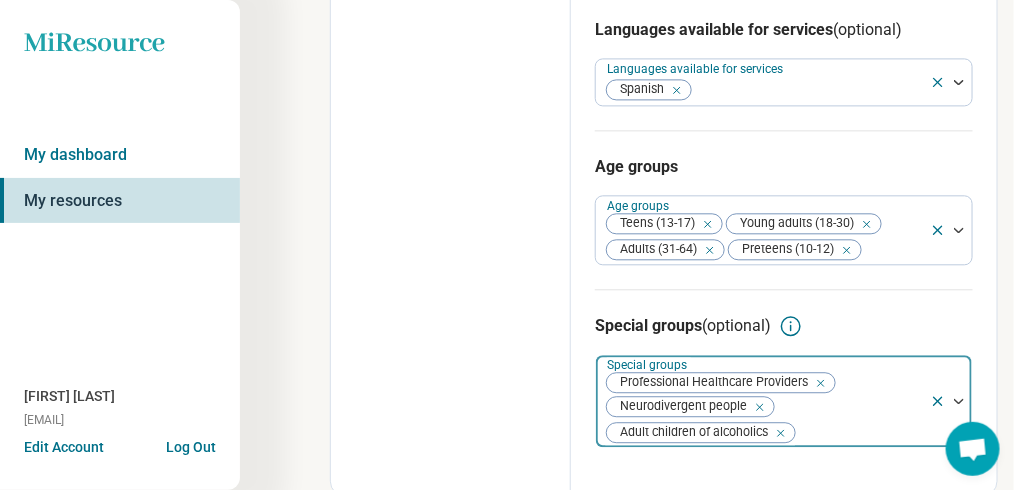 scroll, scrollTop: 1197, scrollLeft: 0, axis: vertical 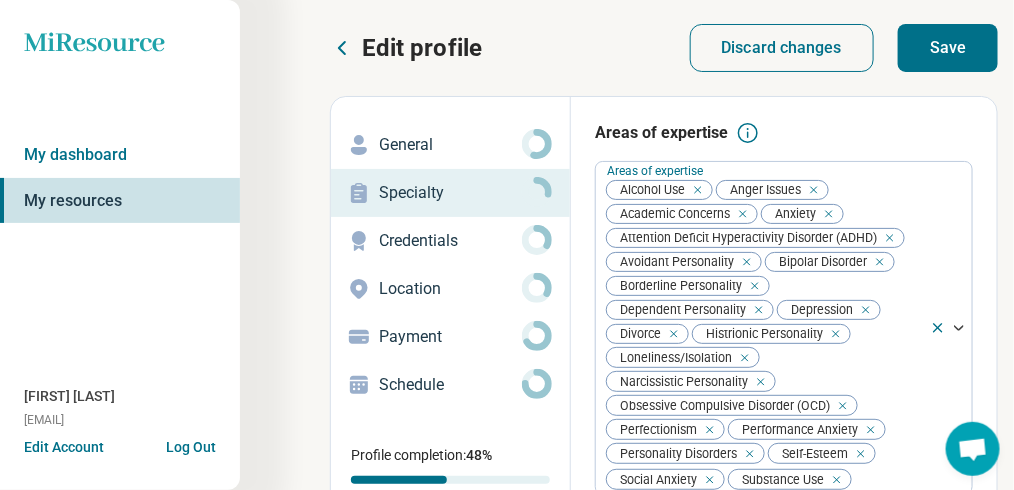 click on "Save" at bounding box center (948, 48) 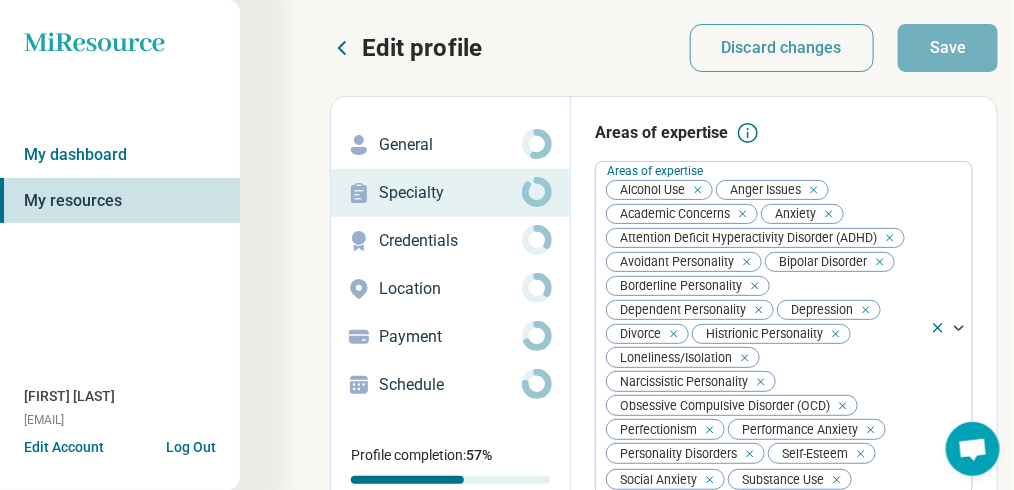 click on "Credentials" at bounding box center [450, 241] 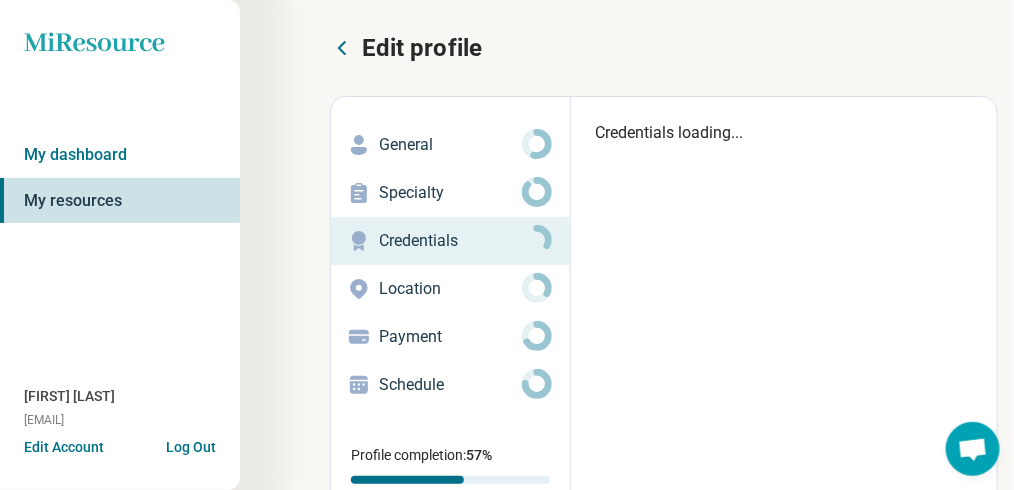 type on "*" 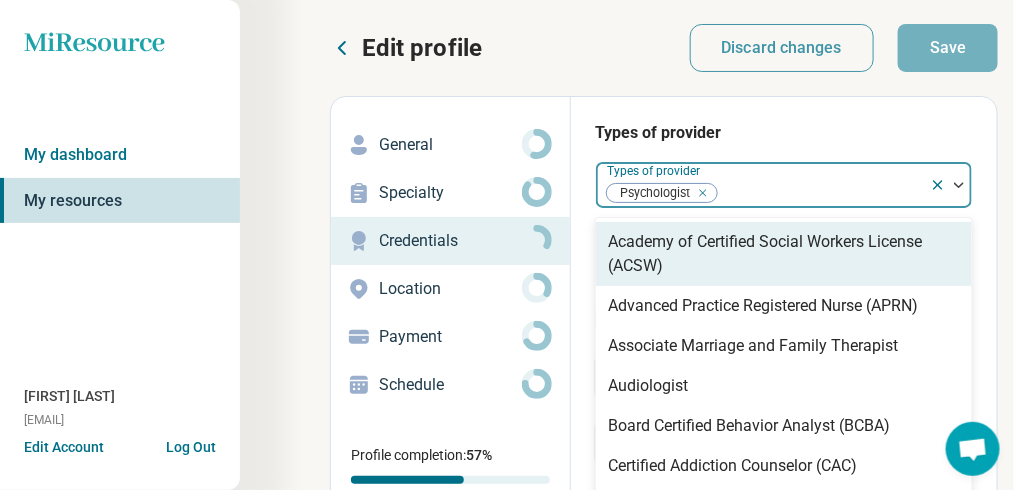 click at bounding box center [820, 193] 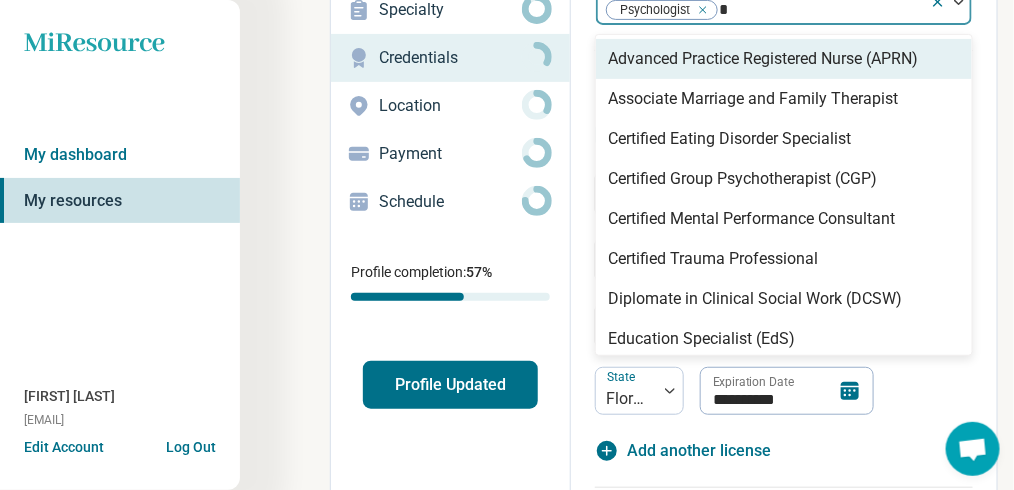 scroll, scrollTop: 182, scrollLeft: 0, axis: vertical 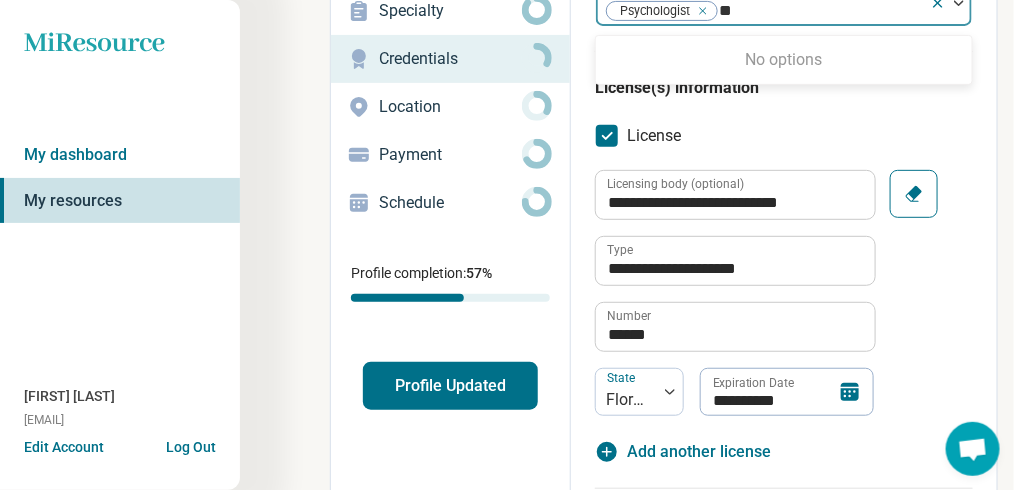 type on "*" 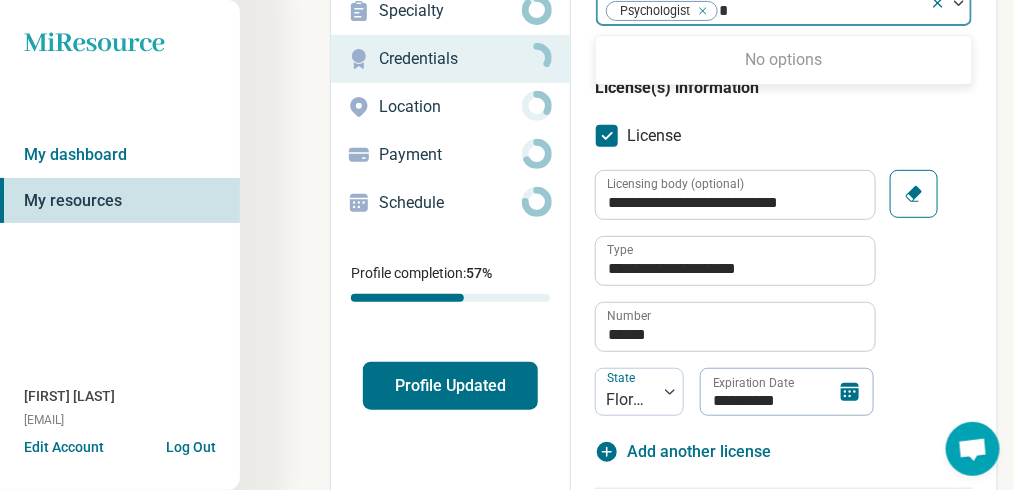 type 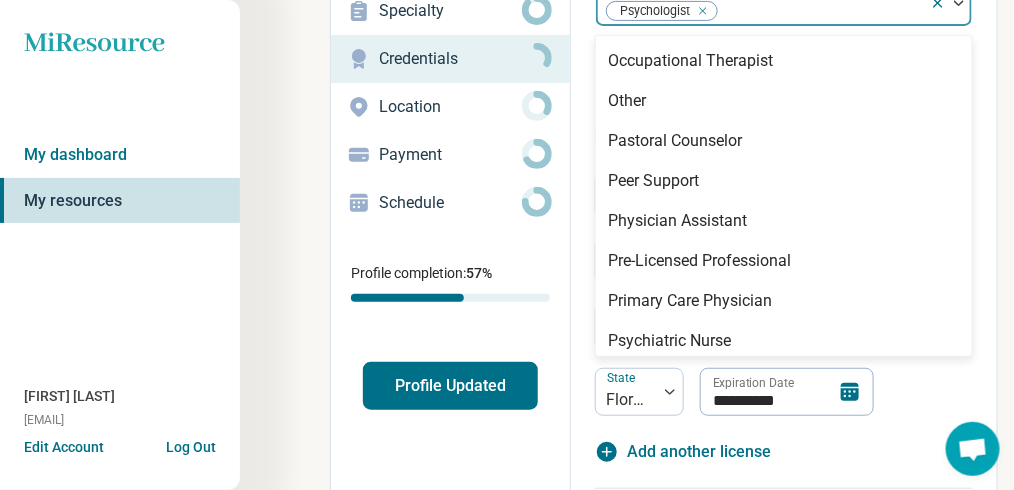 scroll, scrollTop: 2511, scrollLeft: 0, axis: vertical 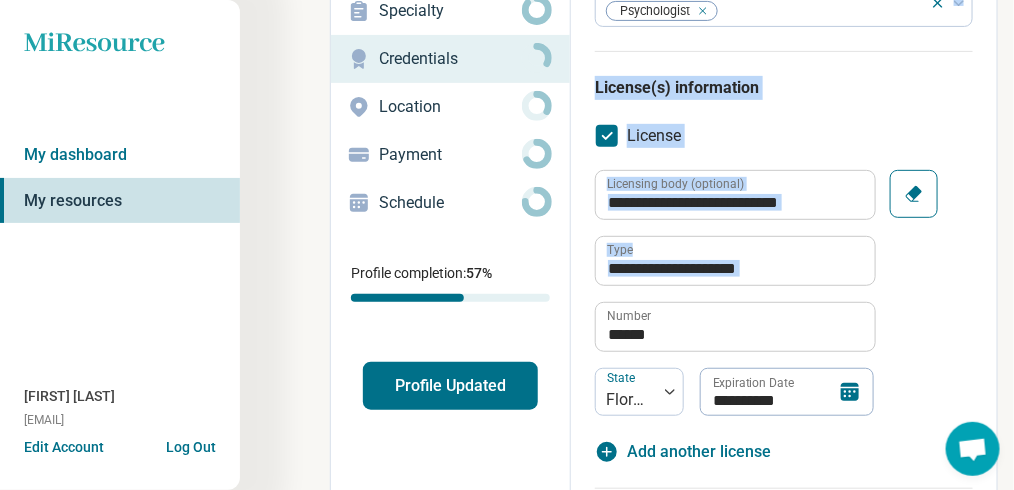 drag, startPoint x: 592, startPoint y: 344, endPoint x: 559, endPoint y: 392, distance: 58.249462 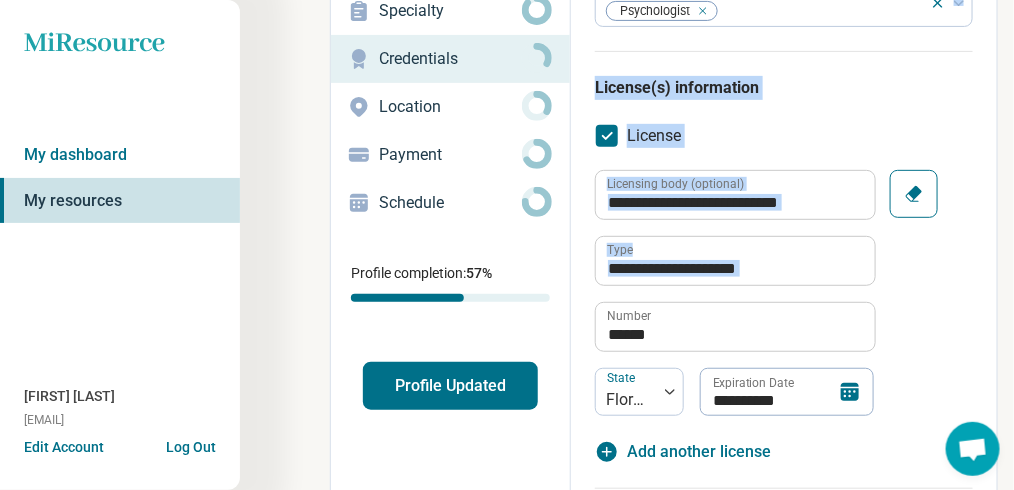 click on "**********" at bounding box center [664, 1153] 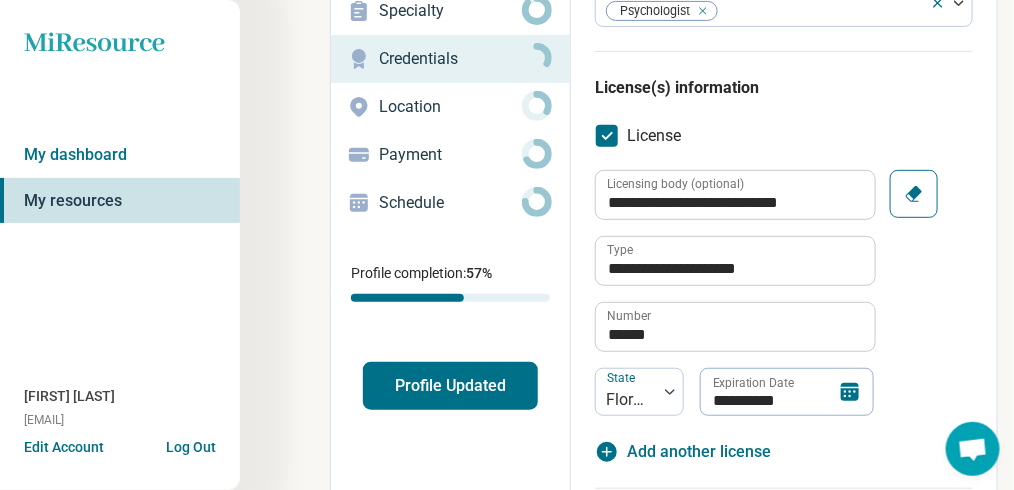 click on "Profile Updated" at bounding box center (450, 386) 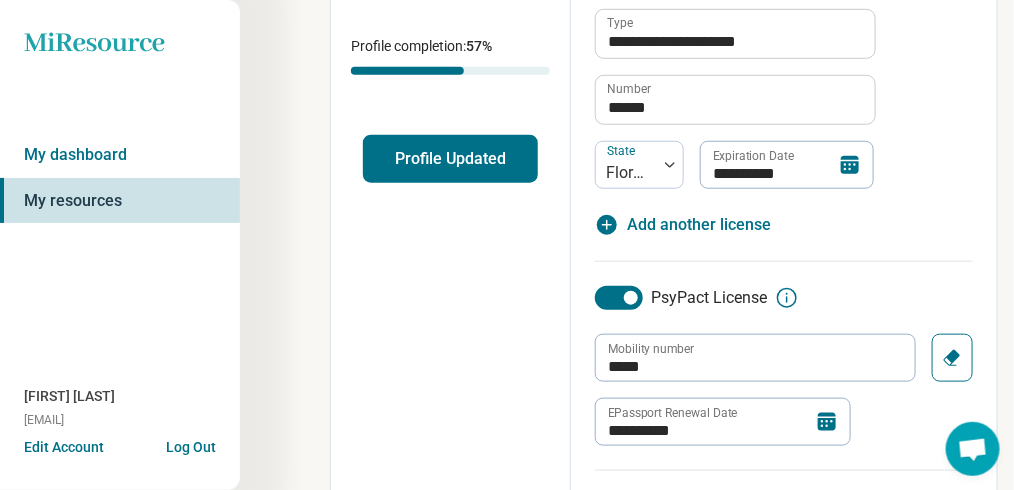 scroll, scrollTop: 556, scrollLeft: 0, axis: vertical 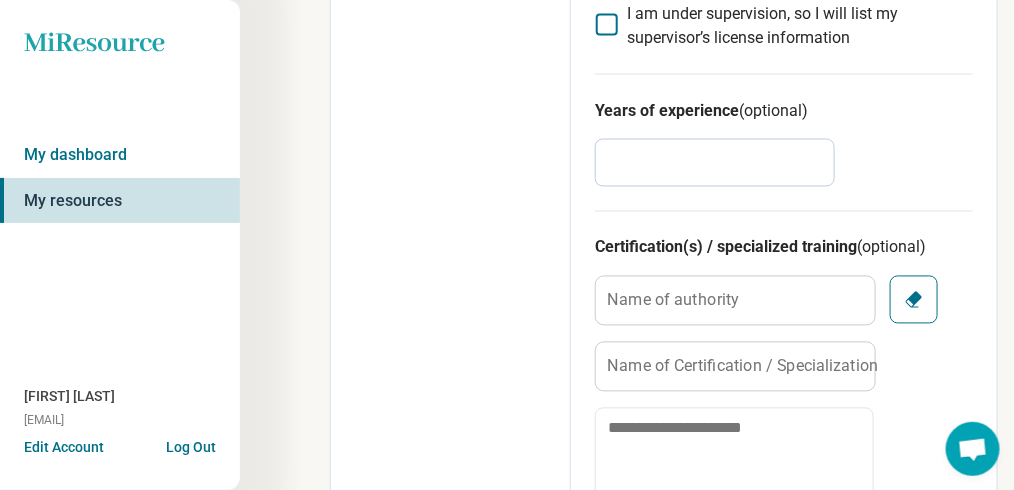 click on "*" at bounding box center [715, 163] 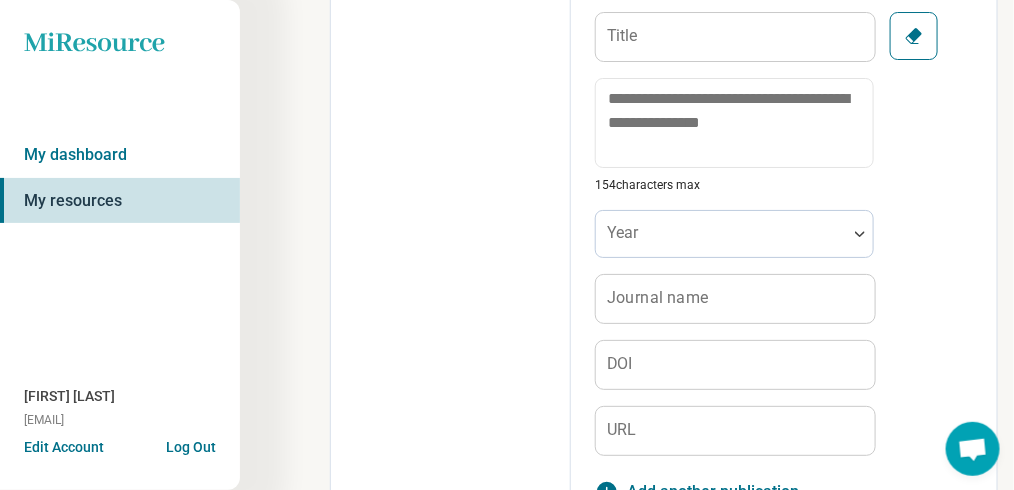 scroll, scrollTop: 2080, scrollLeft: 0, axis: vertical 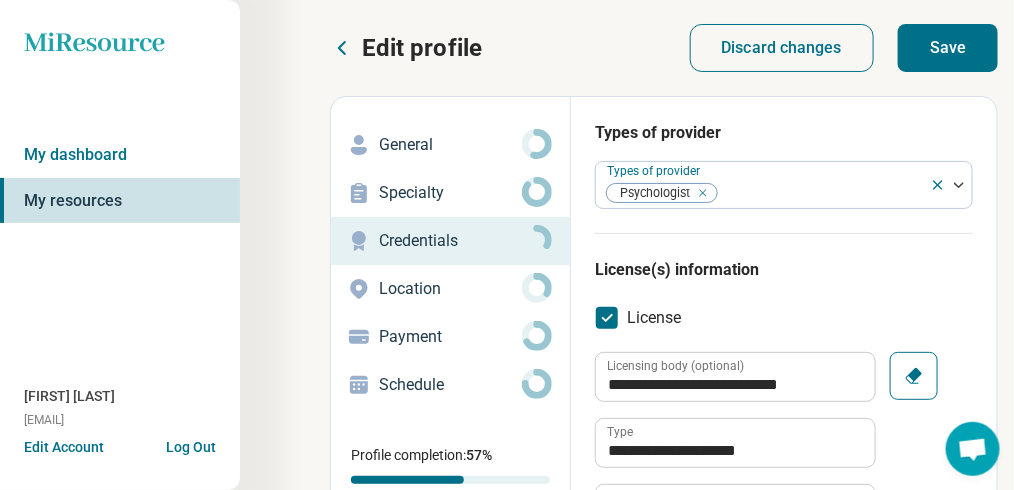 click on "Save" at bounding box center [948, 48] 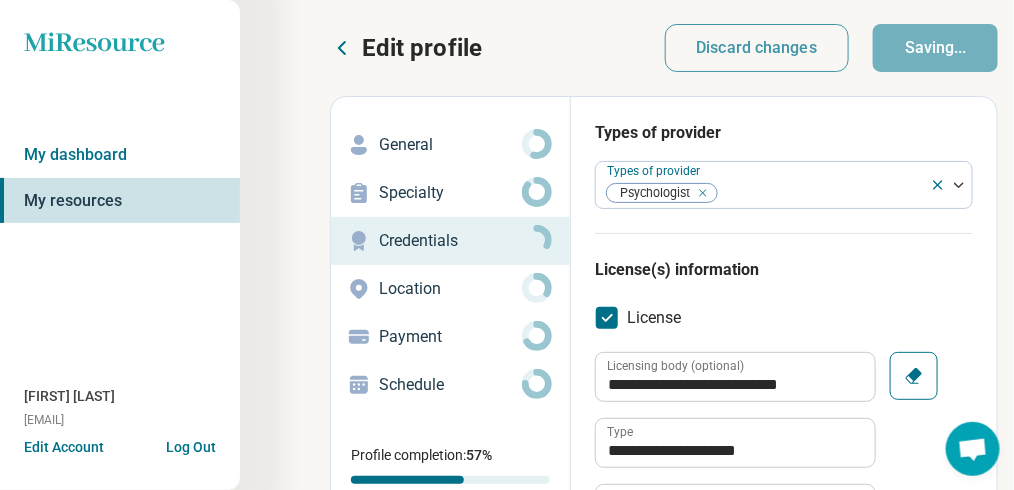 type on "*" 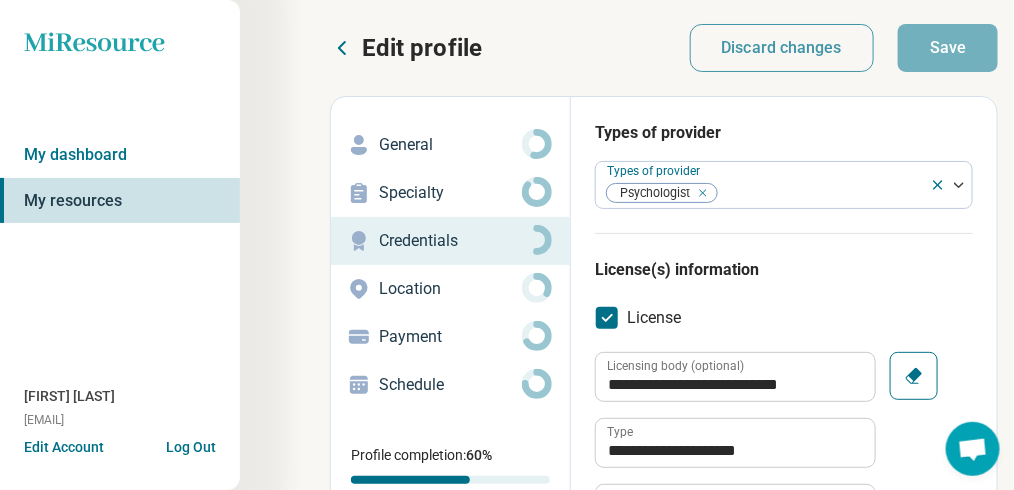 click on "Location" at bounding box center [450, 289] 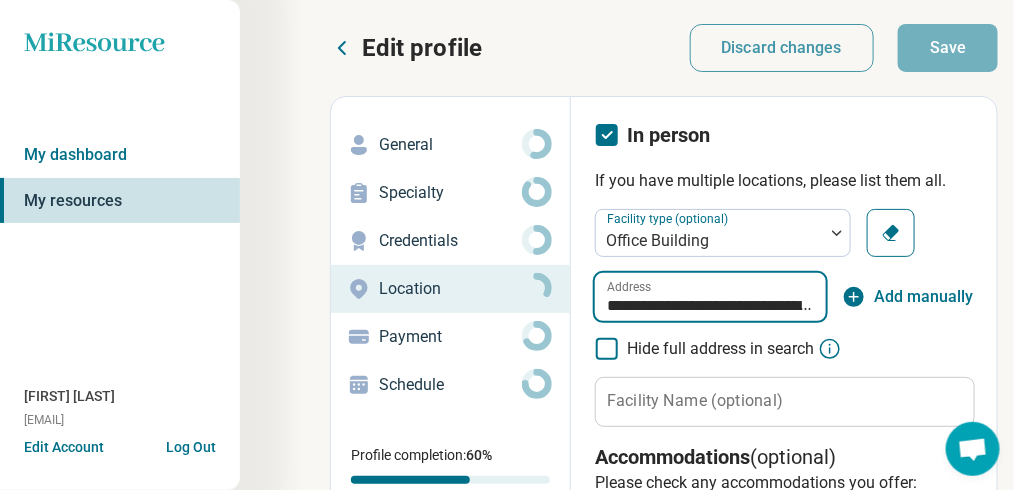 click on "**********" at bounding box center (710, 297) 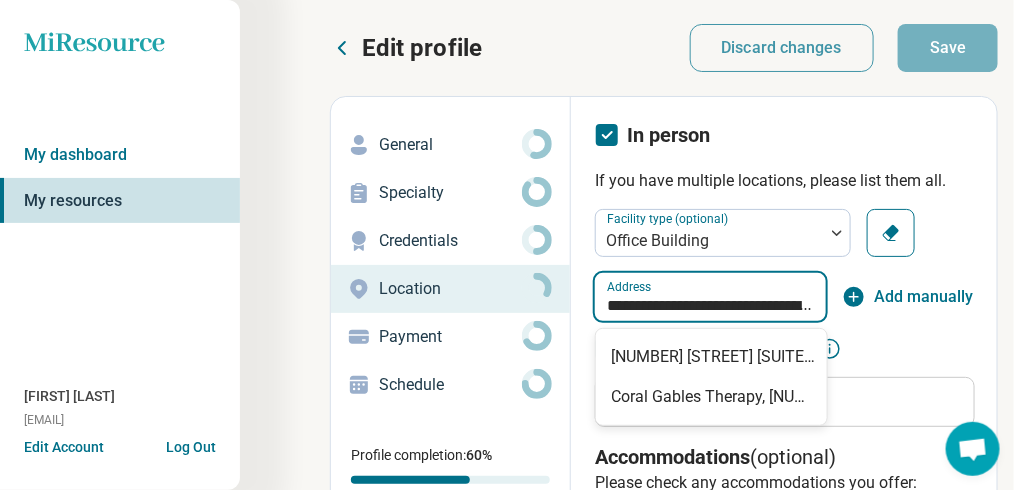 type on "**********" 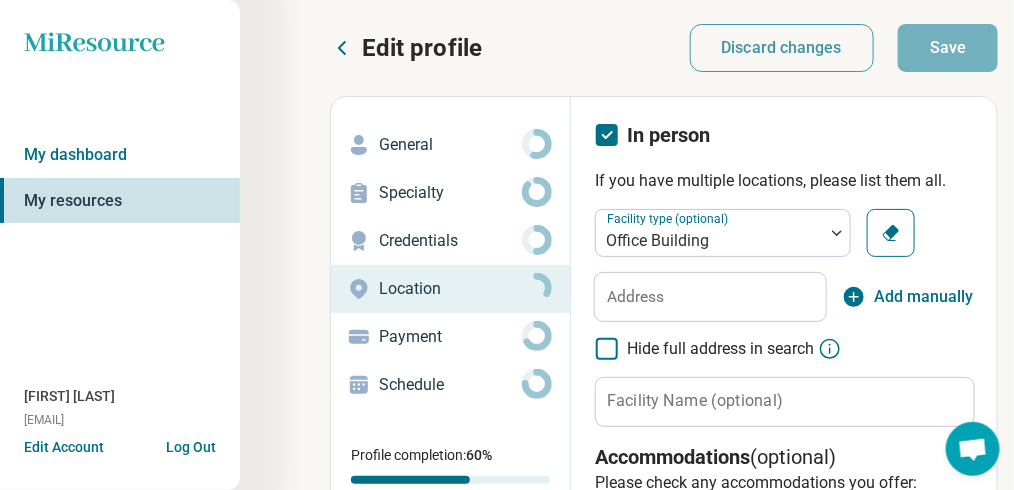 click on "In person If you have multiple locations, please list them all. Facility type (optional) Office Building Clear Address Add manually Hide full address in search Facility Name (optional) Clear Accommodations  (optional) Please check any accommodations you offer: Entering the practice Door can be opened easily Flat path to the front door Well-lit path to entrance Disabled parking spot (8ft / 2.4m) Service animals allowed Step-free entry Wide doorway Emotional support animals allowed Getting around Braille signage on doors Elevators Wide hallways (36” or 90cm) Settling in Storage for mobility aids (e.g. wheelchair, scooter) Wide entry to clinician space Communication Assisted listening device Virtual remote interpreter (VRI) Sign language interpreter Text-based talk therapy Language translator Remove Add another location Remote location If applicable, please select at least one remote type Voice Chat Video" at bounding box center [784, 776] 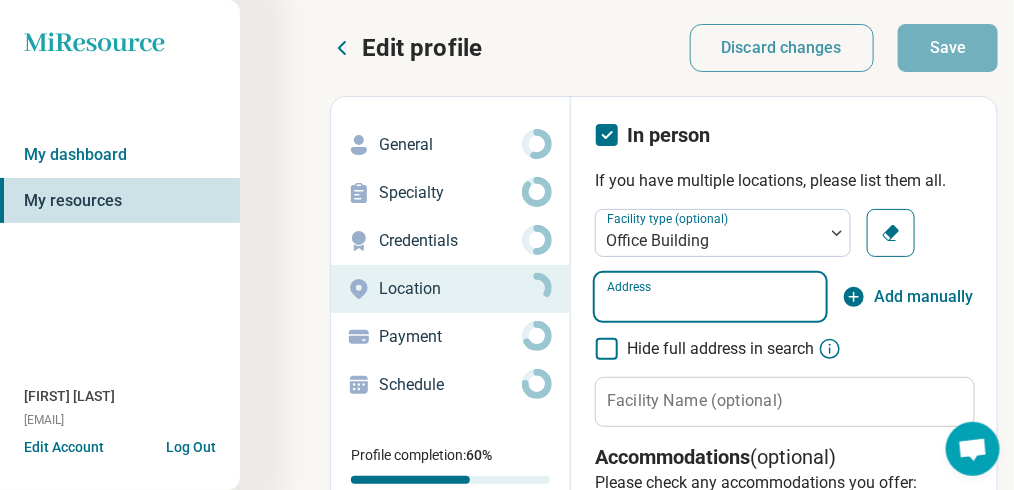 click on "Address" at bounding box center [710, 297] 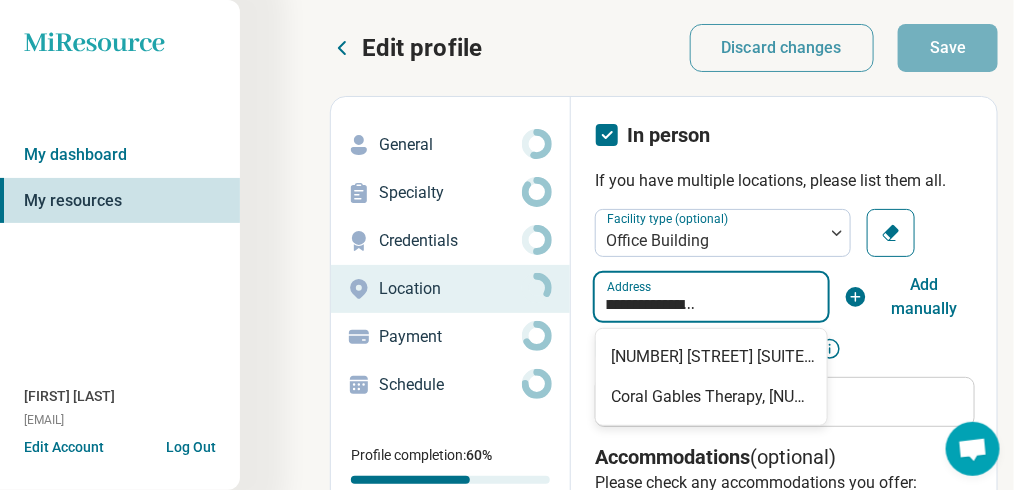 scroll, scrollTop: 0, scrollLeft: 187, axis: horizontal 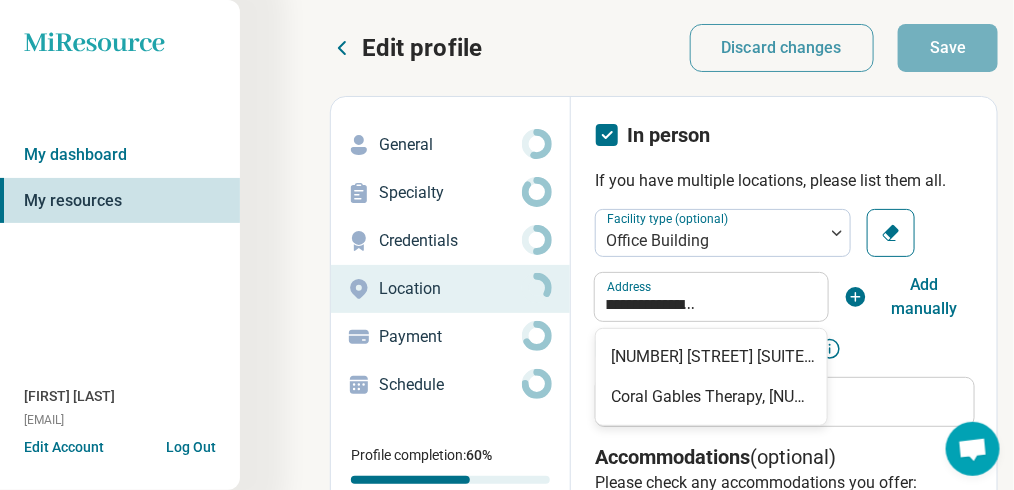 type 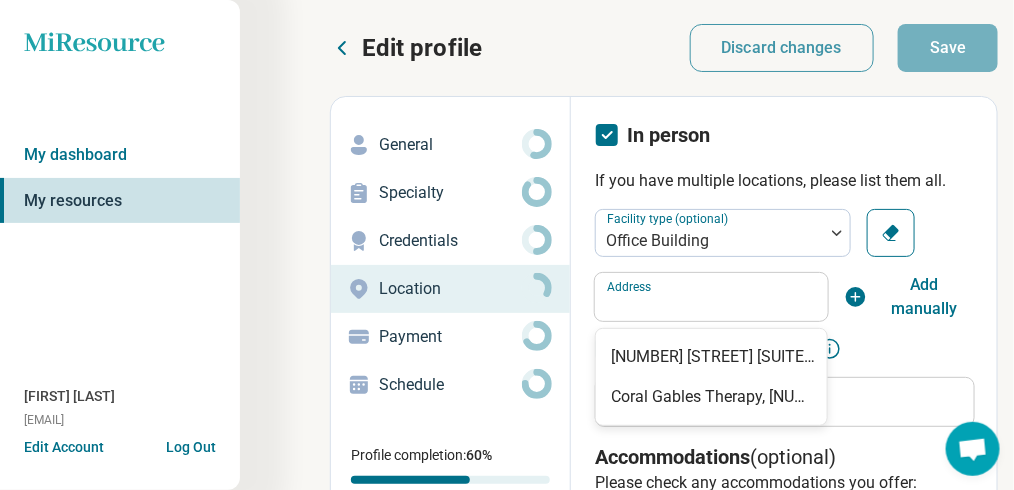 click on "Hide full address in search" at bounding box center [784, 349] 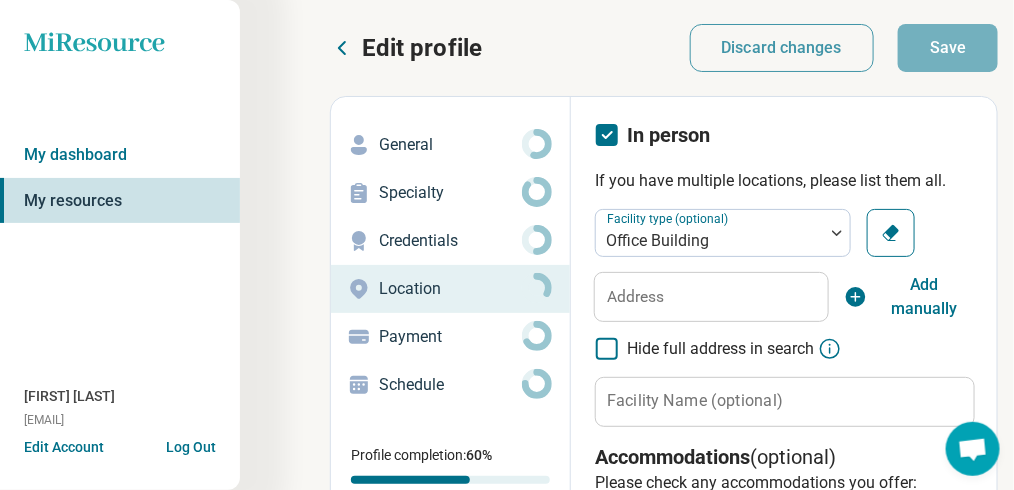 scroll, scrollTop: 0, scrollLeft: 0, axis: both 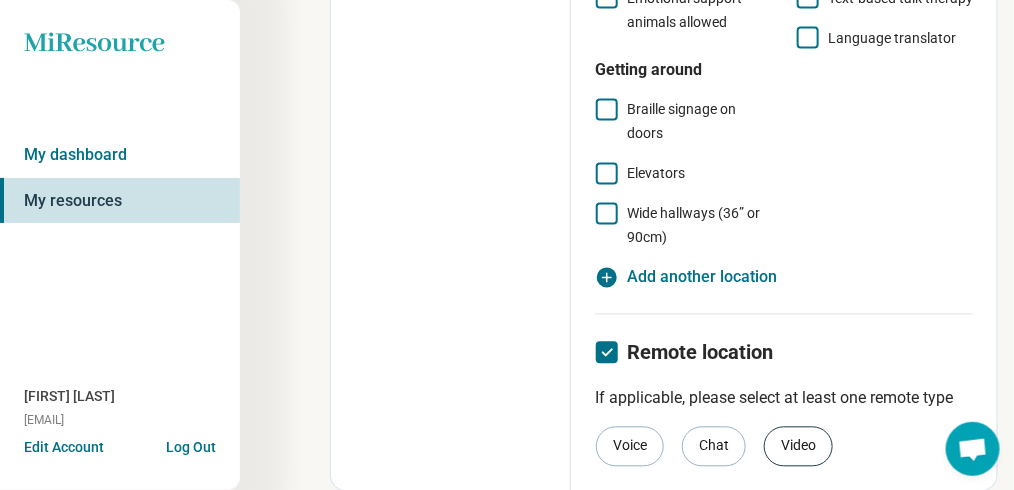 click on "Video" at bounding box center (798, 447) 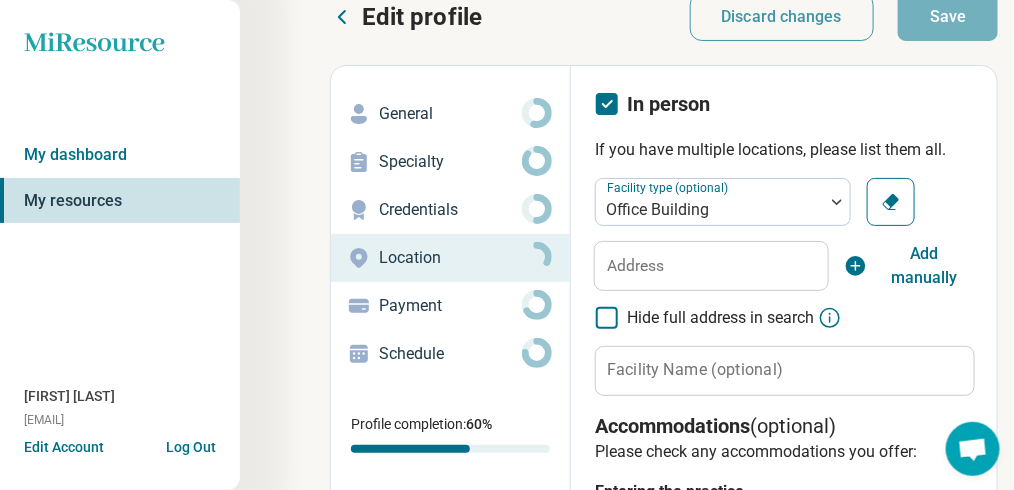 scroll, scrollTop: 30, scrollLeft: 0, axis: vertical 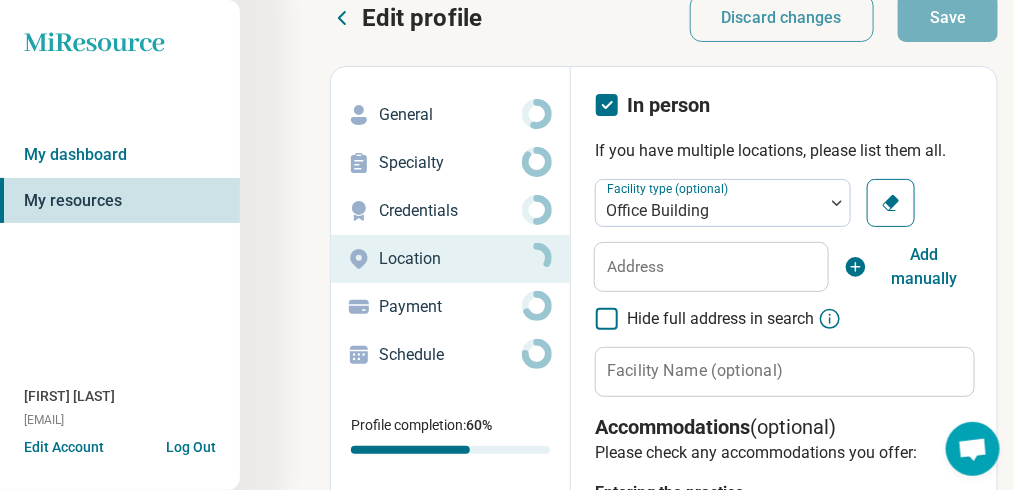 click on "Add manually" at bounding box center [924, 267] 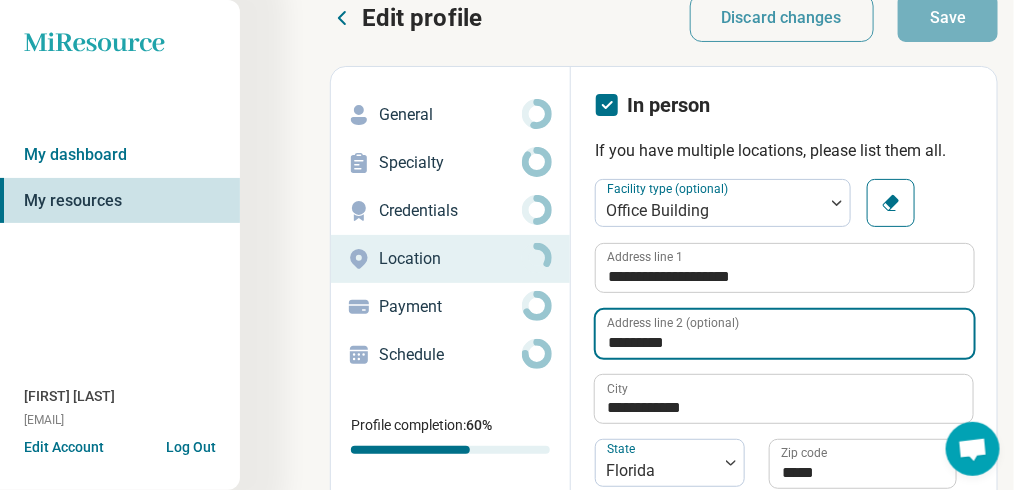 click on "*********" at bounding box center [785, 334] 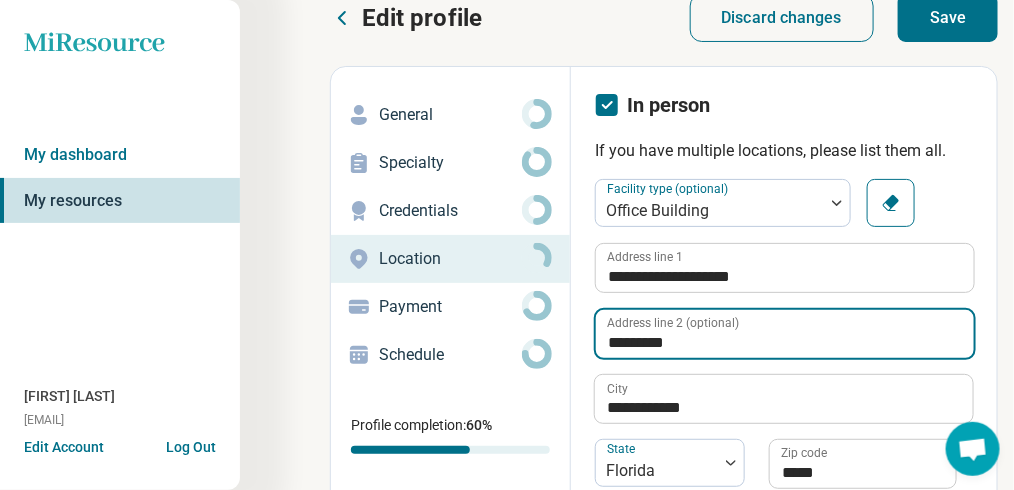 type on "*********" 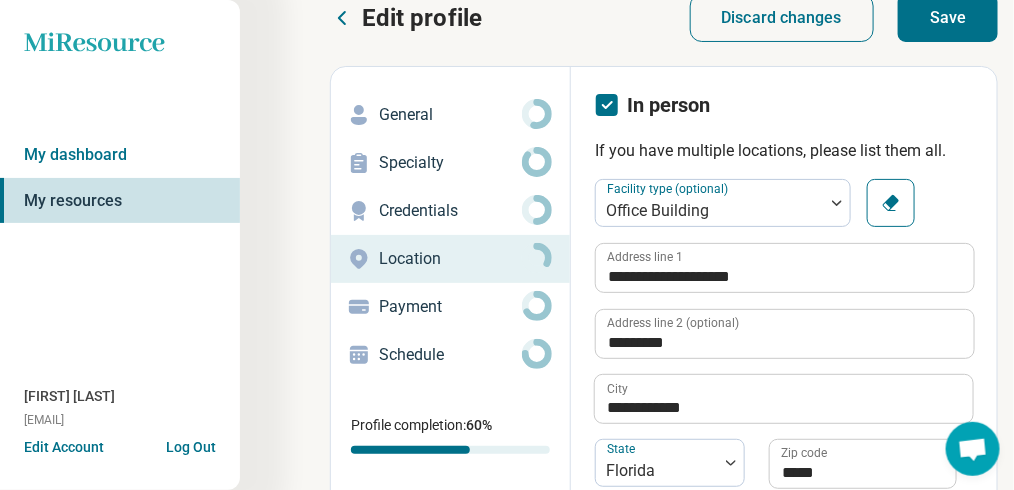 click on "Save" at bounding box center [948, 18] 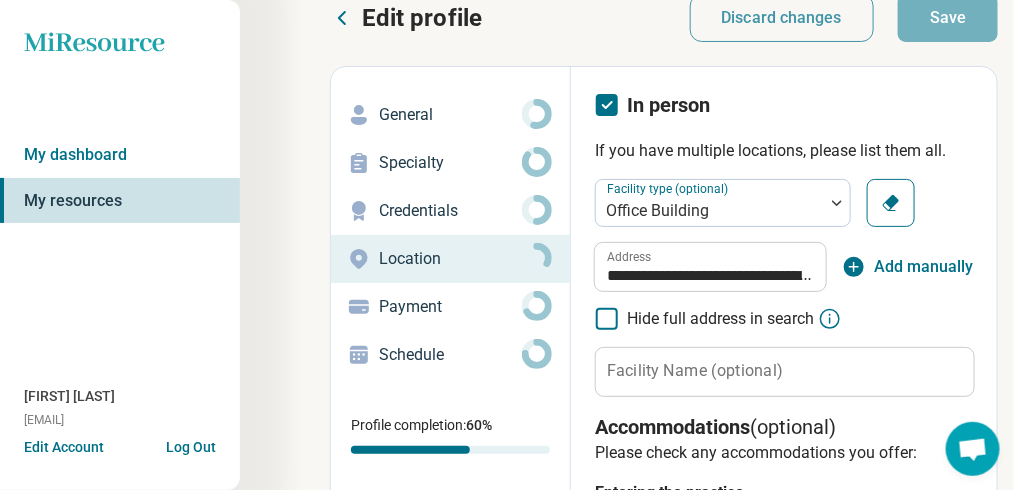scroll, scrollTop: 0, scrollLeft: 0, axis: both 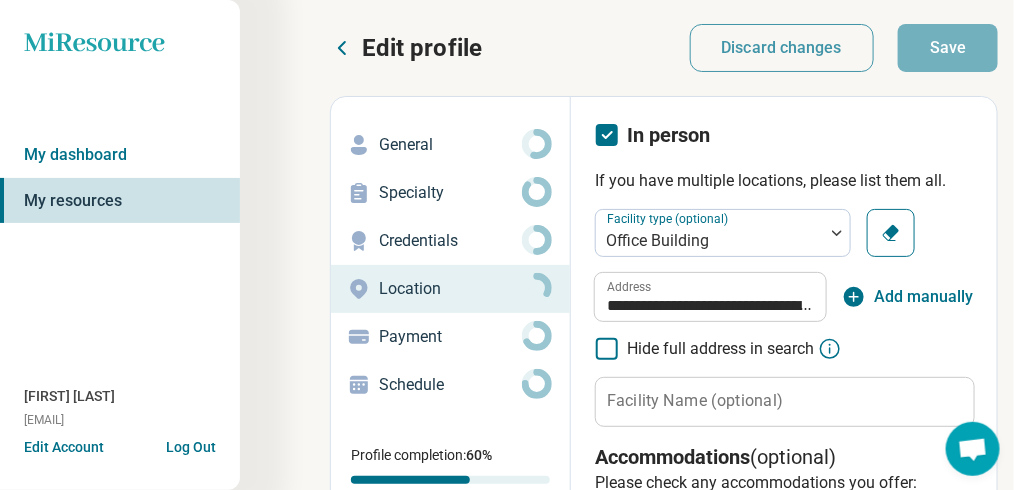 click on "Payment" at bounding box center (450, 337) 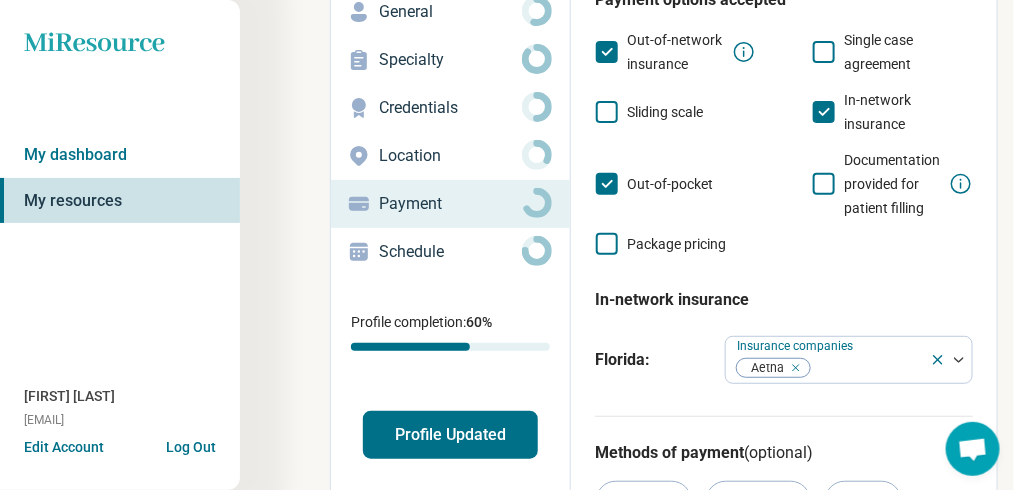 scroll, scrollTop: 253, scrollLeft: 0, axis: vertical 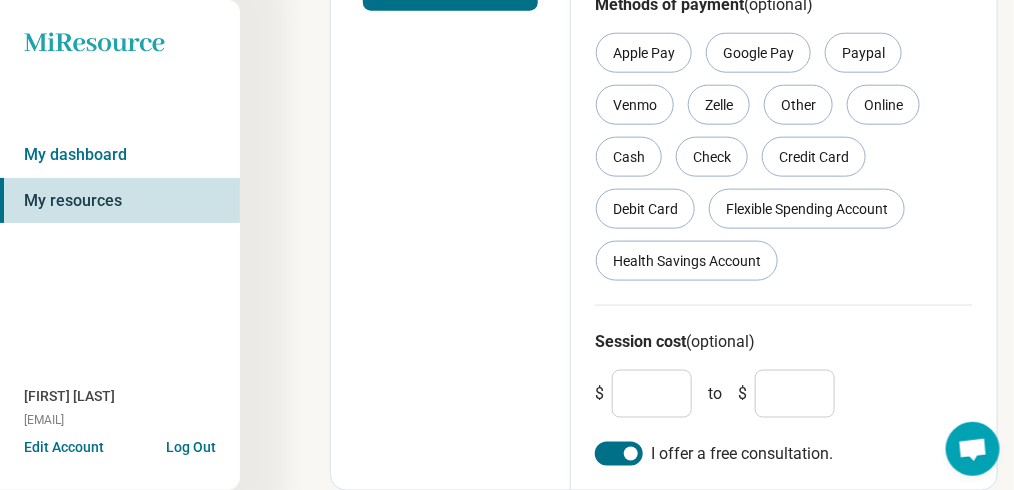 click at bounding box center (631, 454) 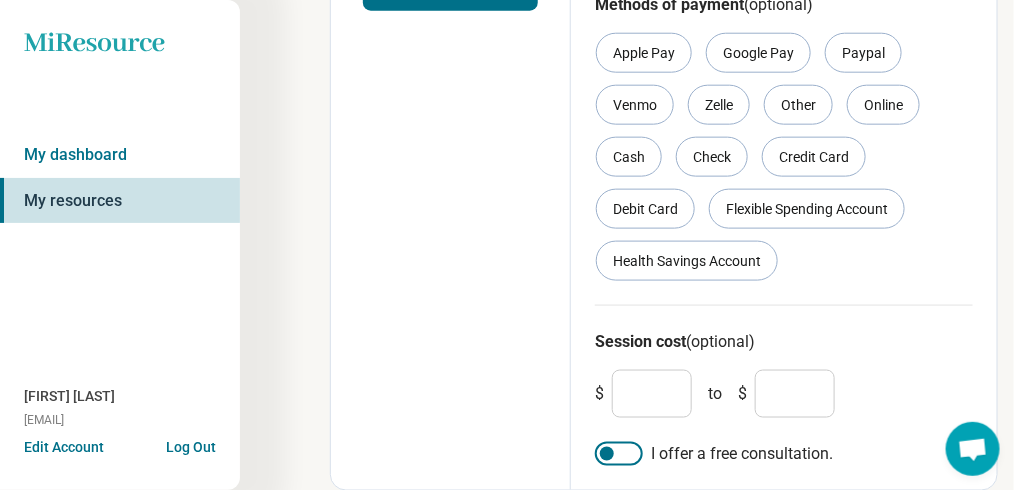 click at bounding box center [619, 454] 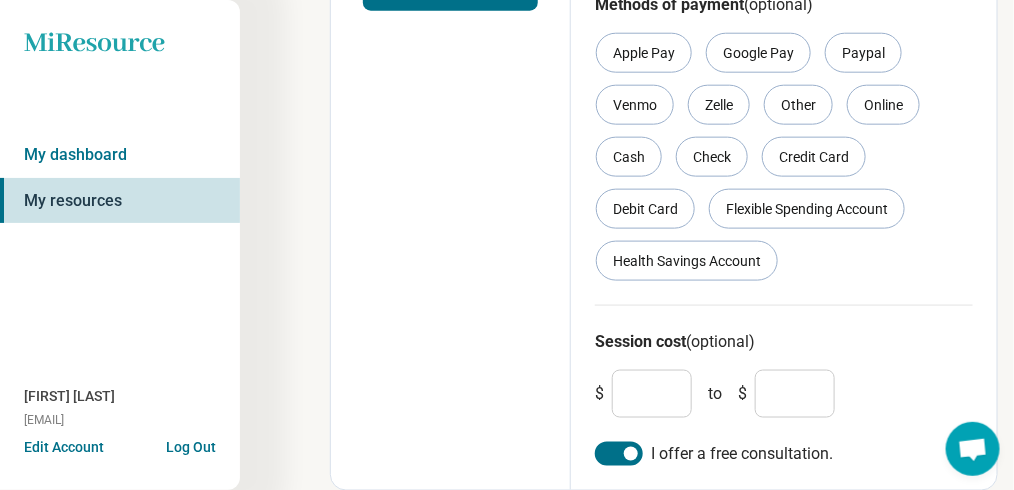 click on "Edit profile Discard changes Save Edit profile General Specialty Credentials Location Payment Schedule Profile completion:  60 % Profile Updated Payment Payment options accepted Out-of-network insurance Single case agreement Sliding scale In-network insurance Out-of-pocket Documentation provided for patient filling Package pricing In-network insurance Florida : Insurance companies Aetna Methods of payment  (optional) Apple Pay Google Pay Paypal Venmo Zelle Other Online Cash Check Credit Card Debit Card Flexible Spending Account Health Savings Account Session cost  (optional) $ * to $ * I offer a free consultation." at bounding box center [507, -45] 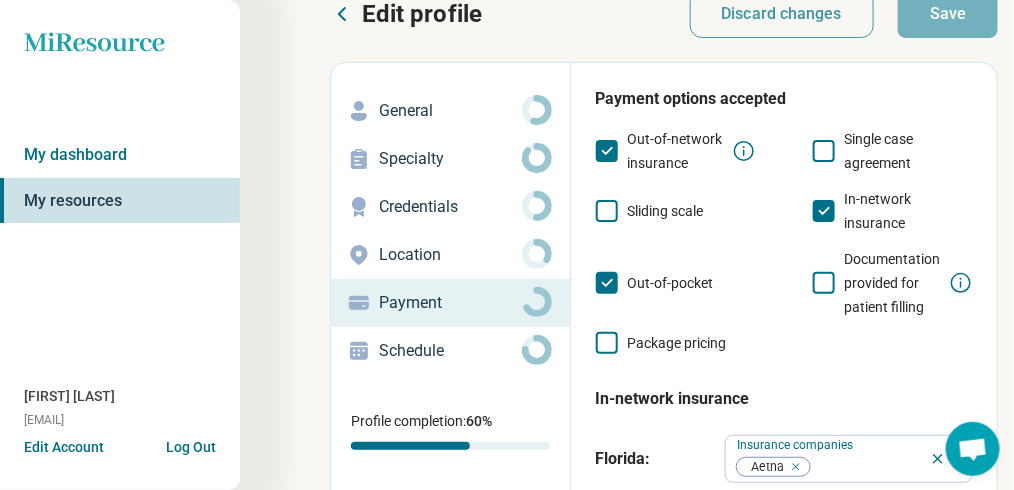 scroll, scrollTop: 34, scrollLeft: 0, axis: vertical 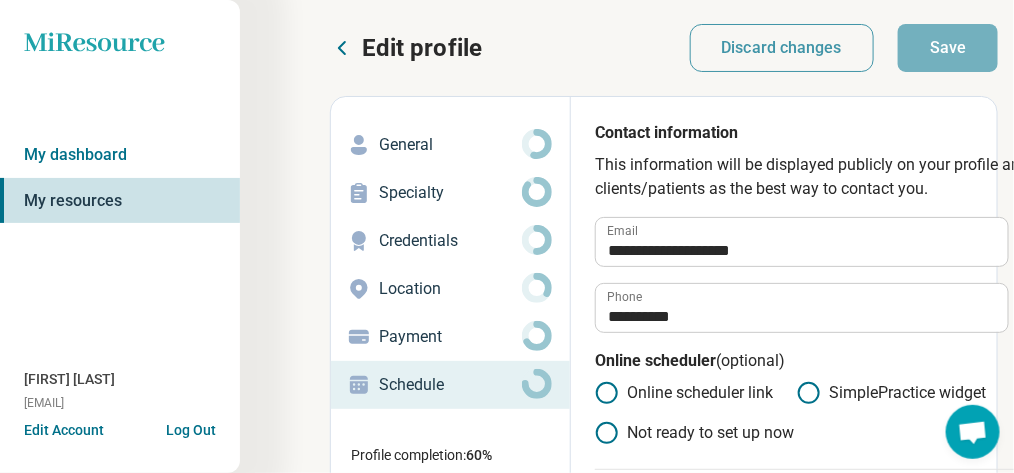 click on "Location" at bounding box center [450, 289] 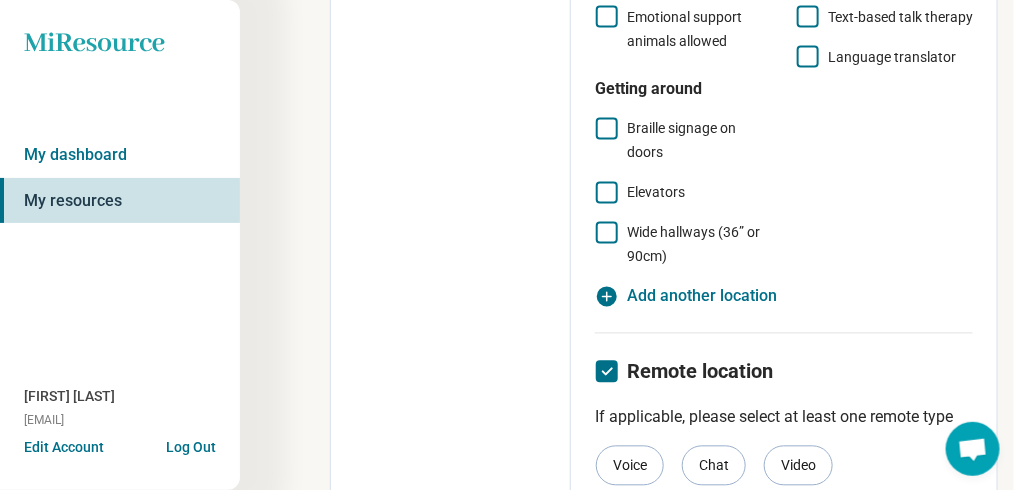 scroll, scrollTop: 960, scrollLeft: 0, axis: vertical 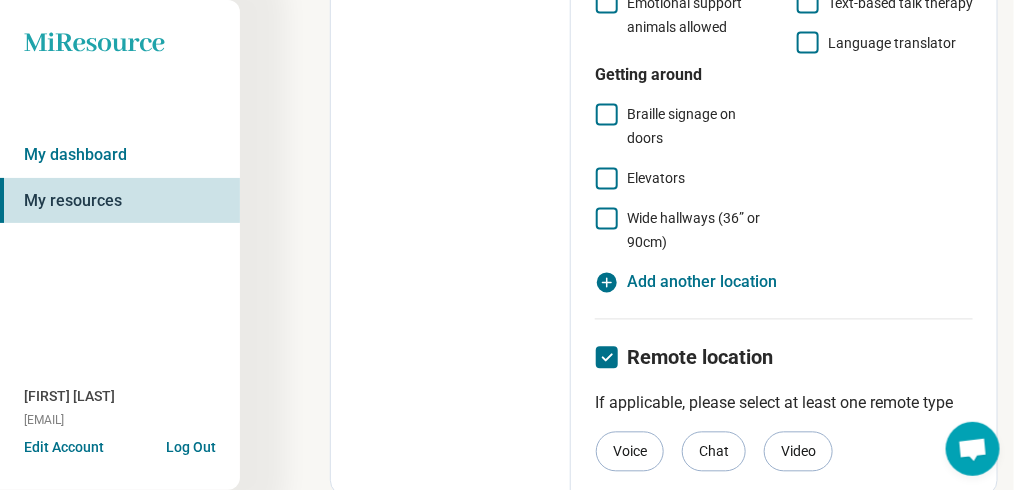 click 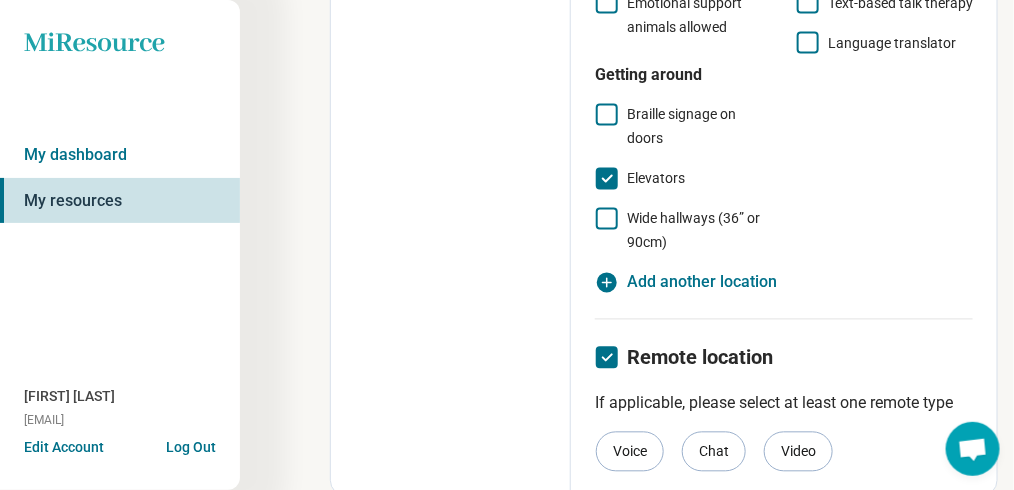 scroll, scrollTop: 10, scrollLeft: 0, axis: vertical 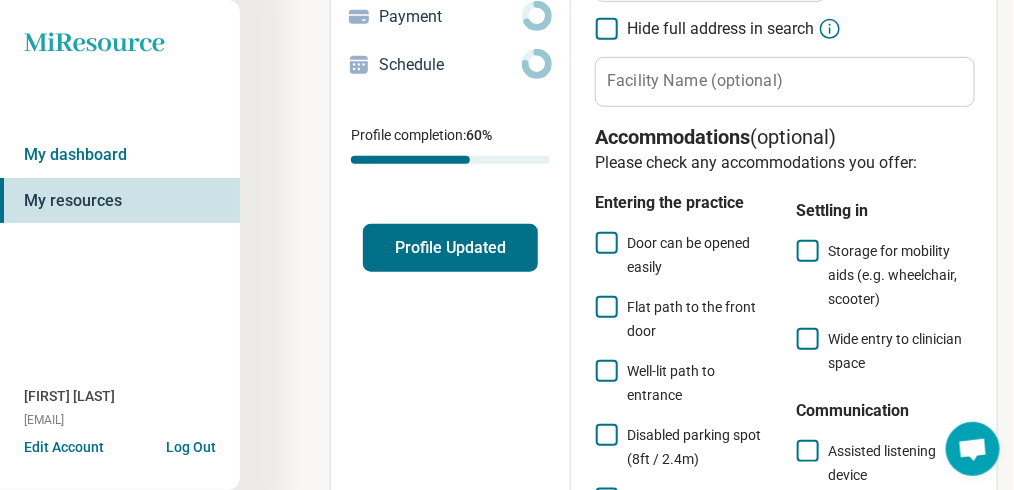 click 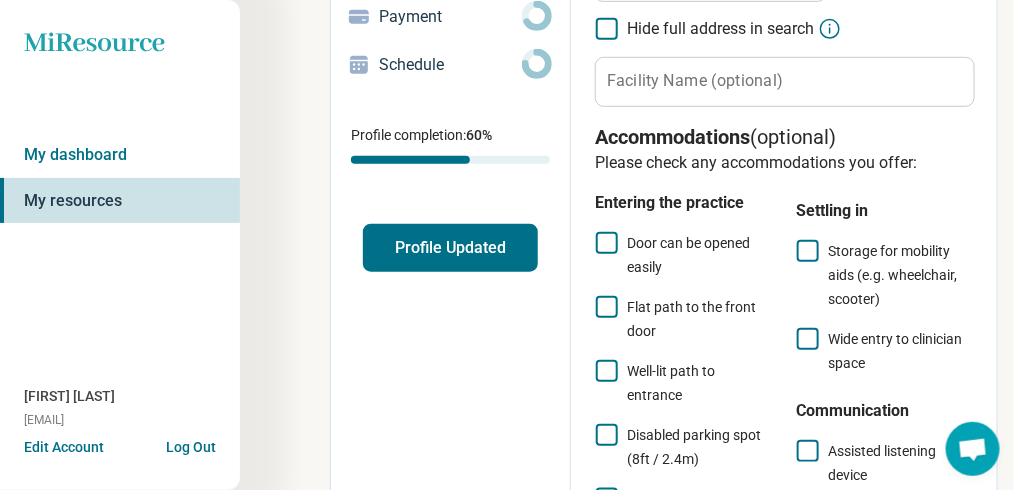 scroll, scrollTop: 10, scrollLeft: 0, axis: vertical 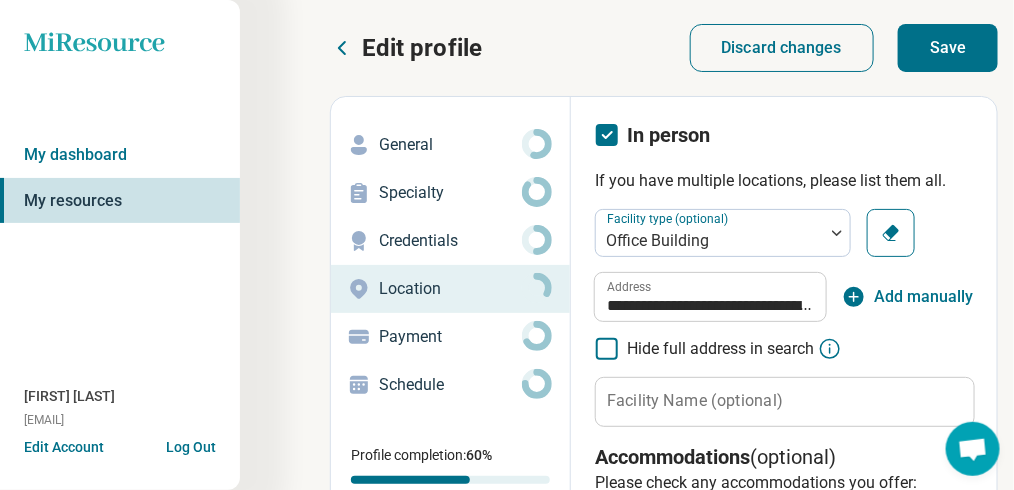 click on "Save" at bounding box center (948, 48) 